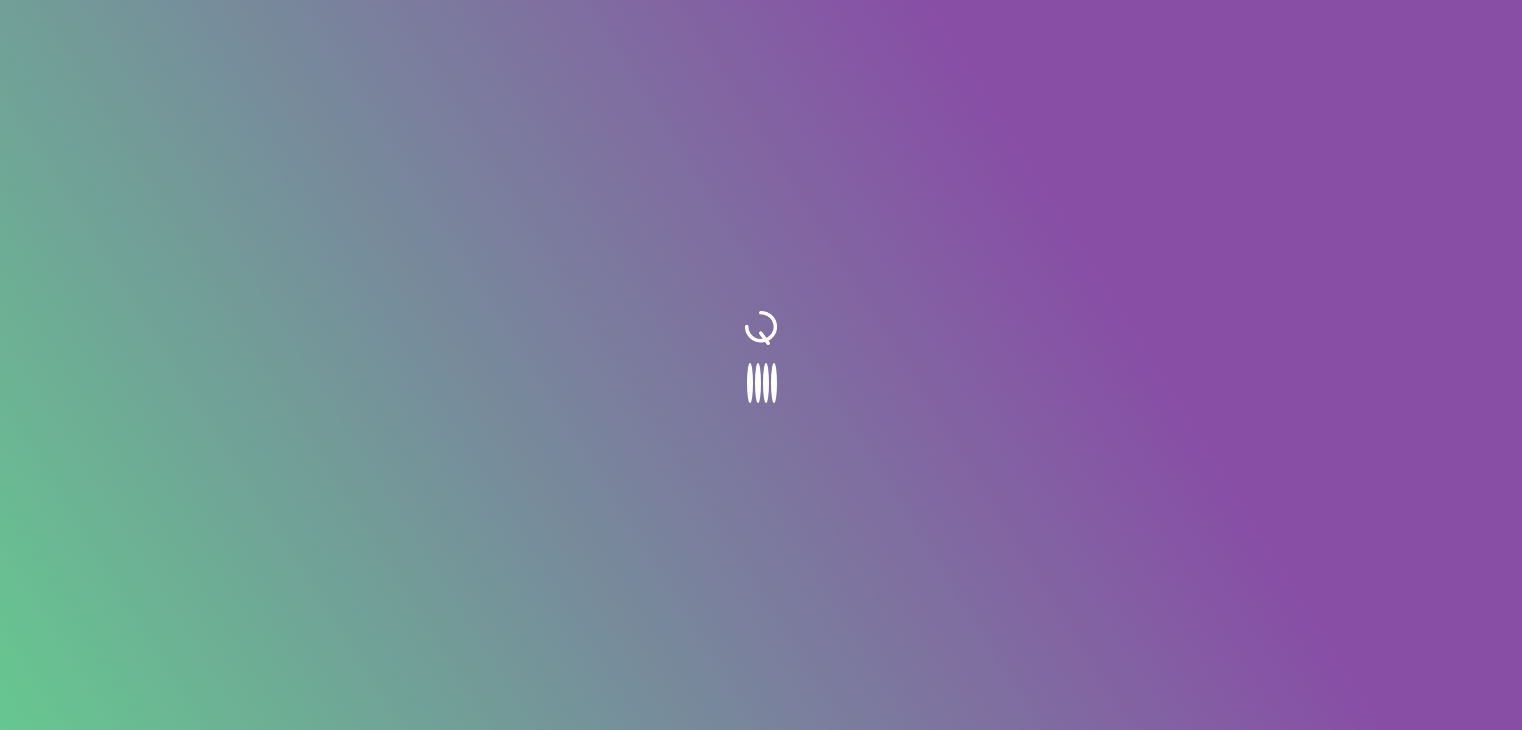 scroll, scrollTop: 0, scrollLeft: 0, axis: both 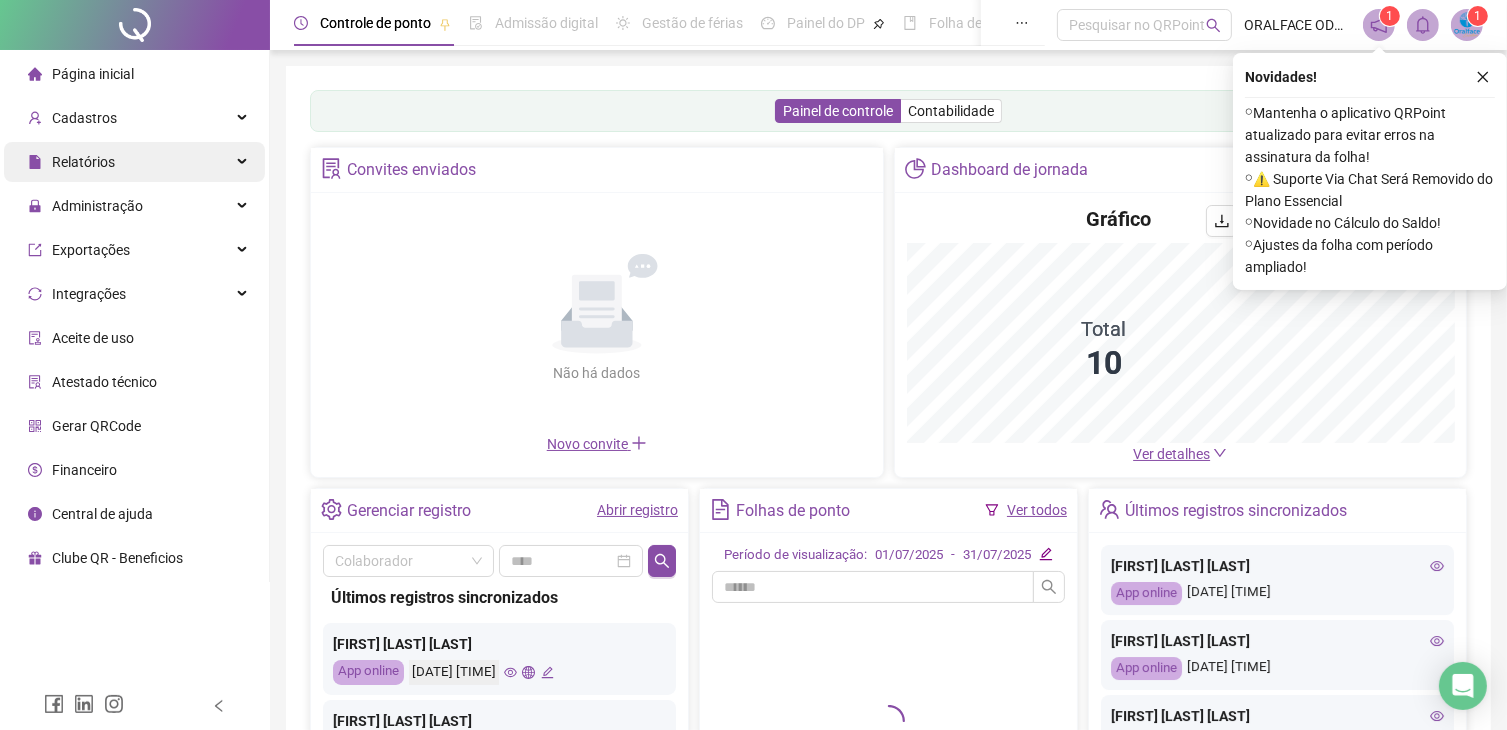 click on "Relatórios" at bounding box center [134, 162] 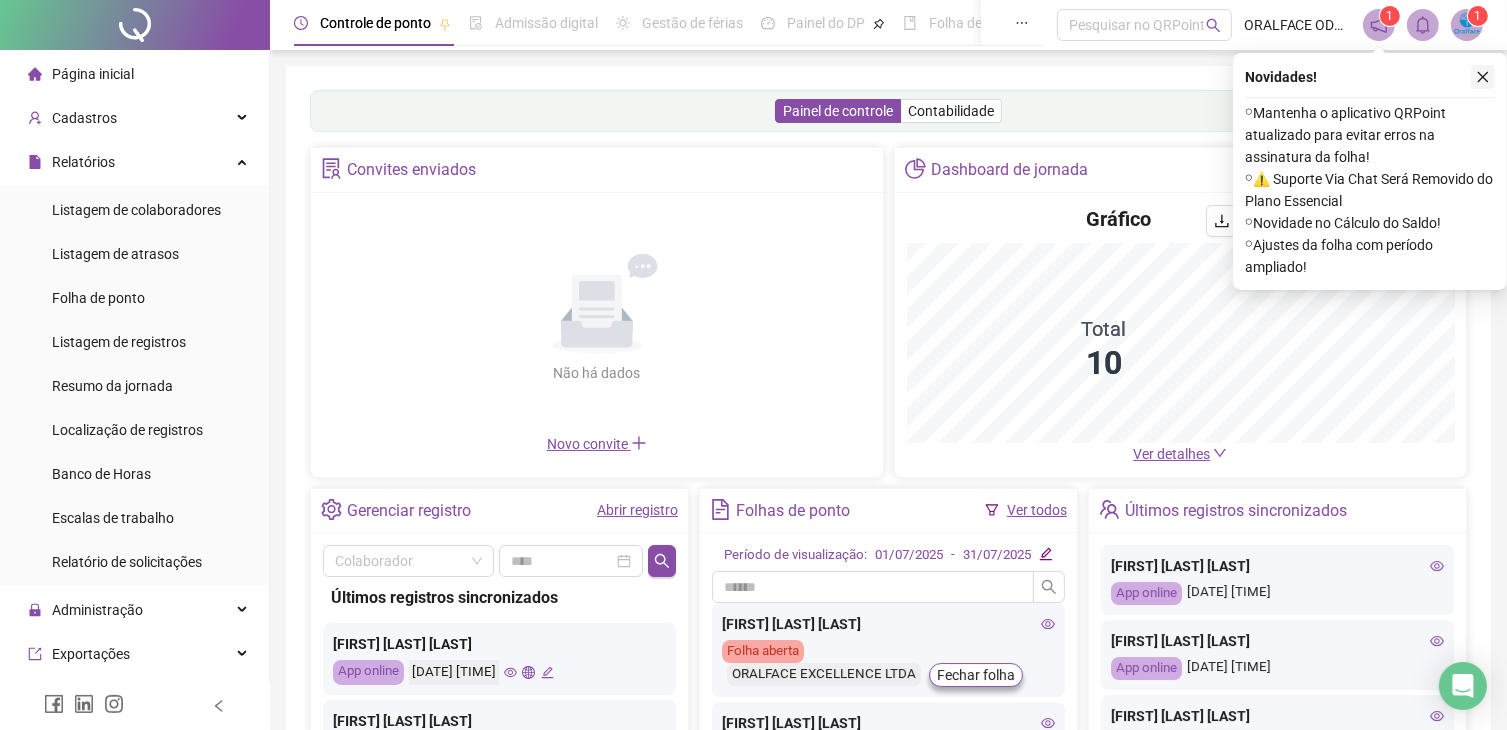 click 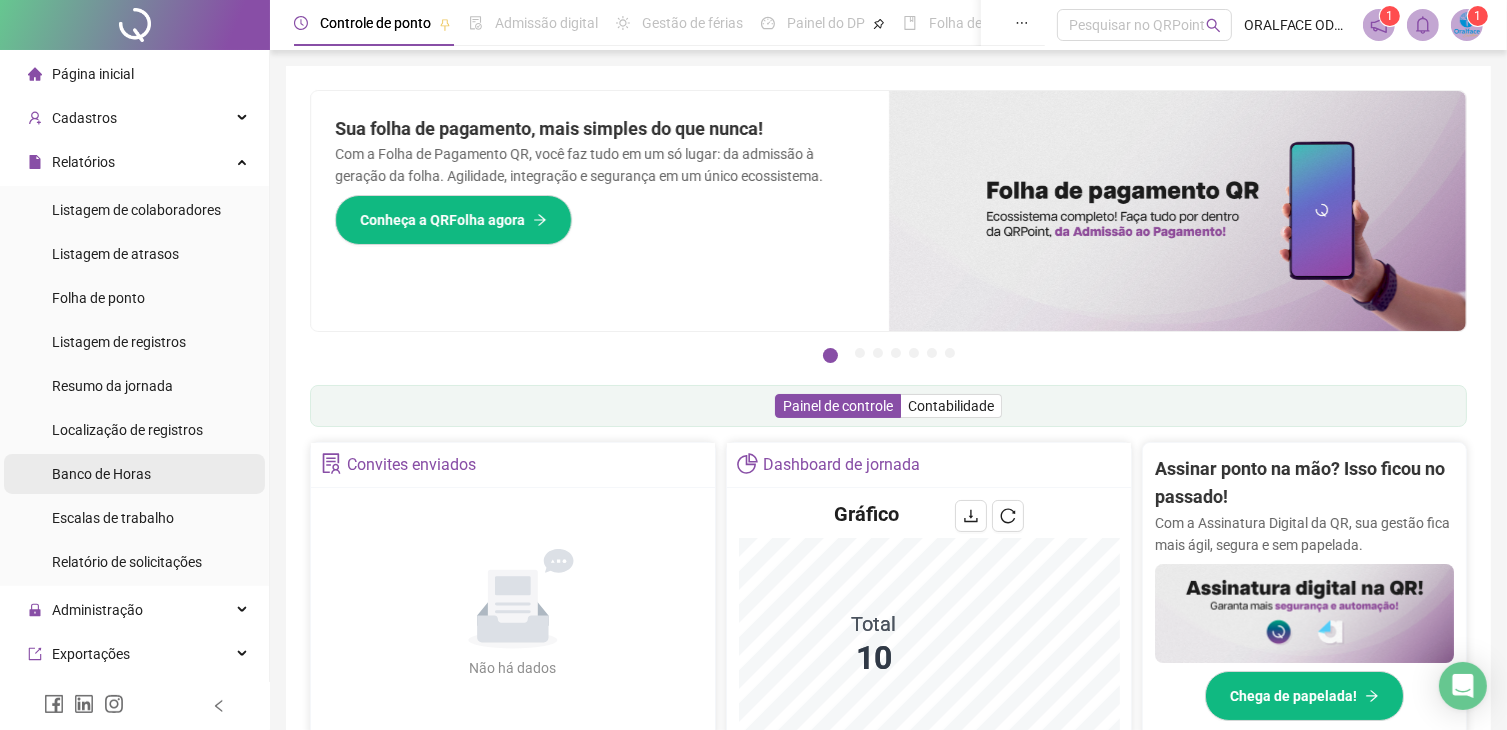 click on "Banco de Horas" at bounding box center (134, 474) 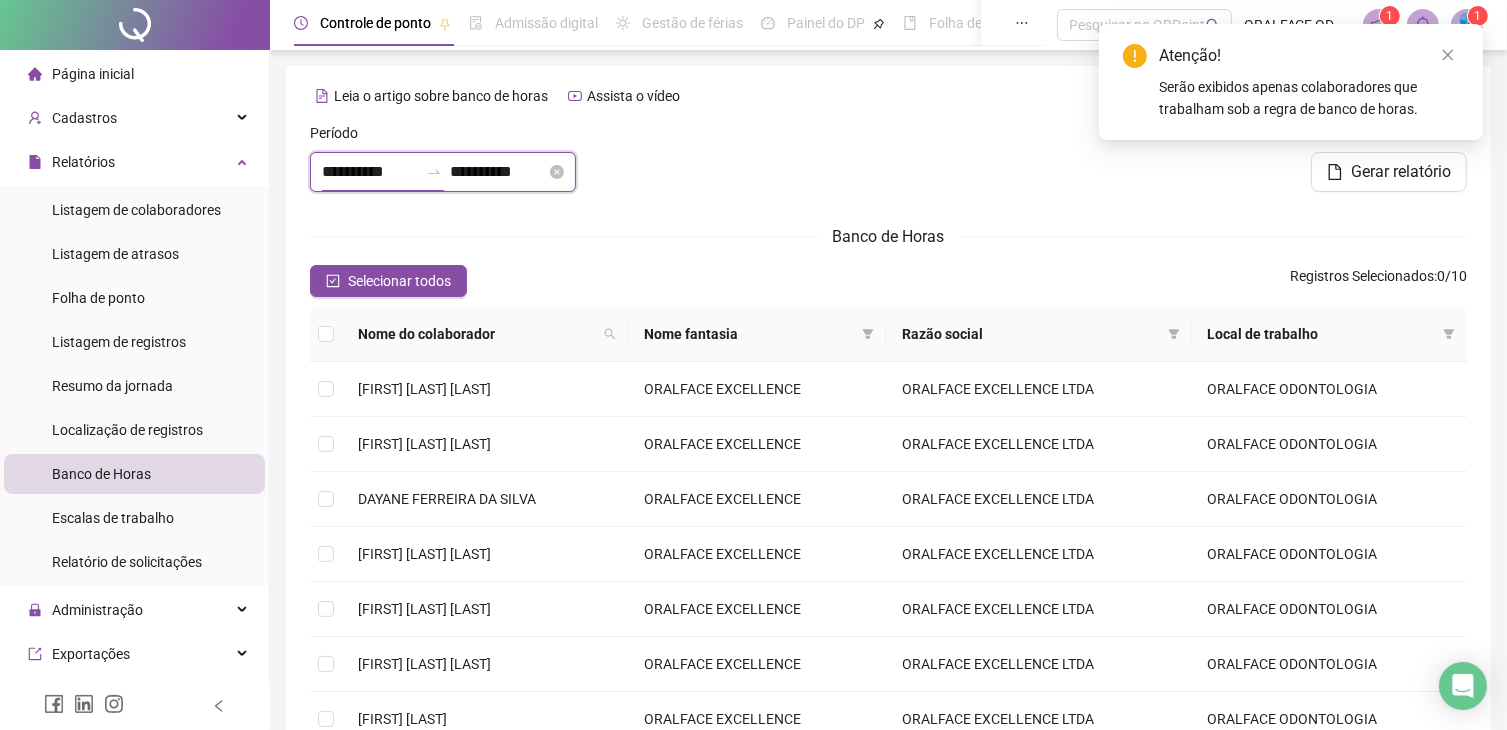 click on "**********" at bounding box center [370, 172] 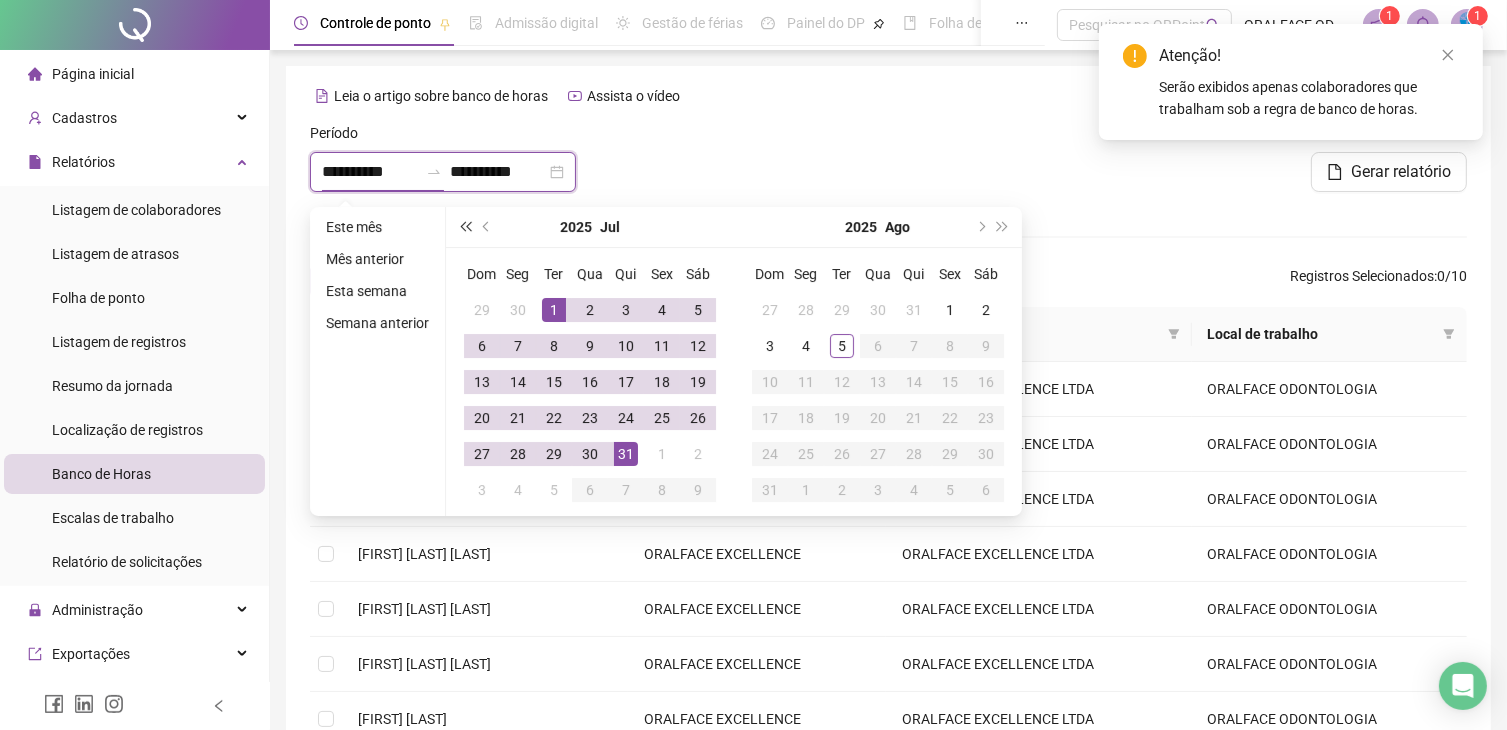 type on "**********" 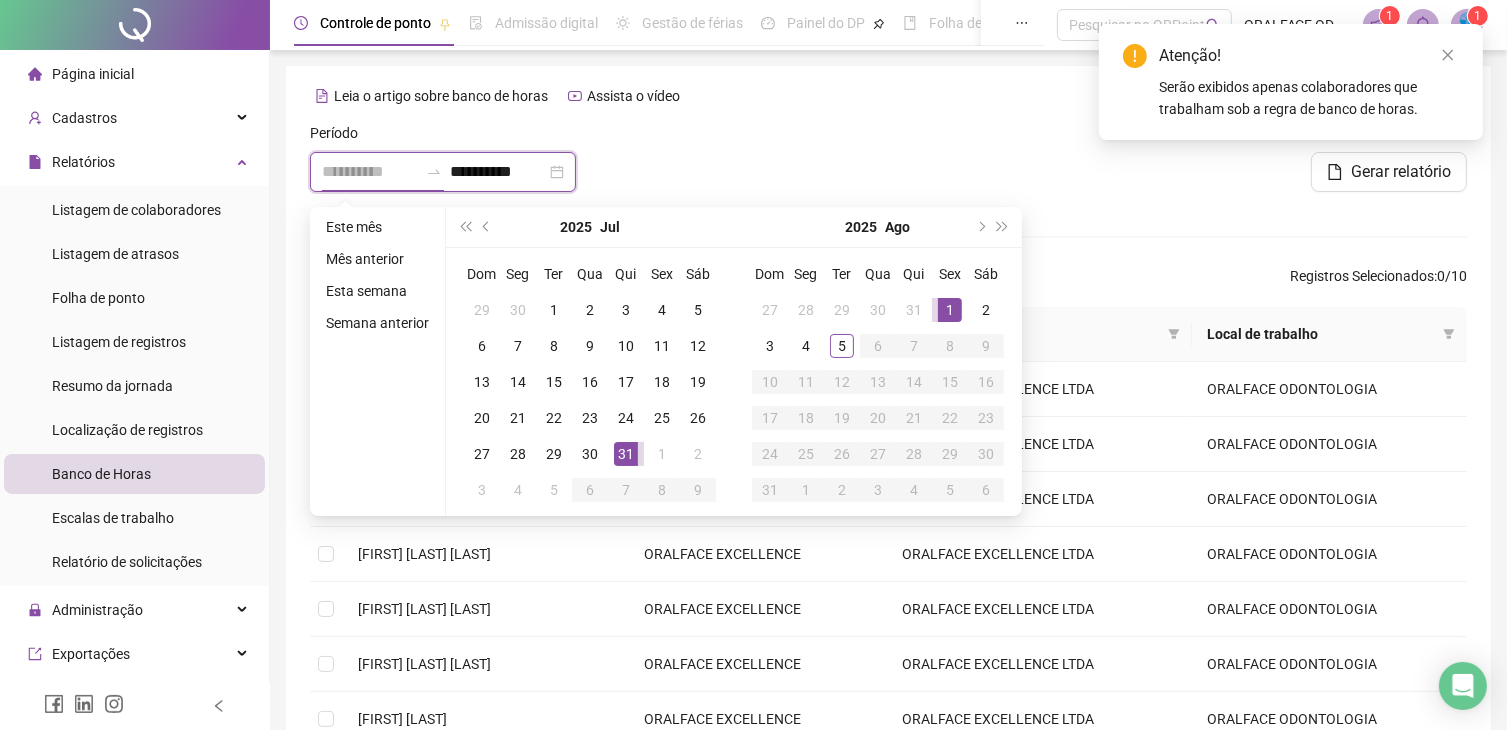 type on "**********" 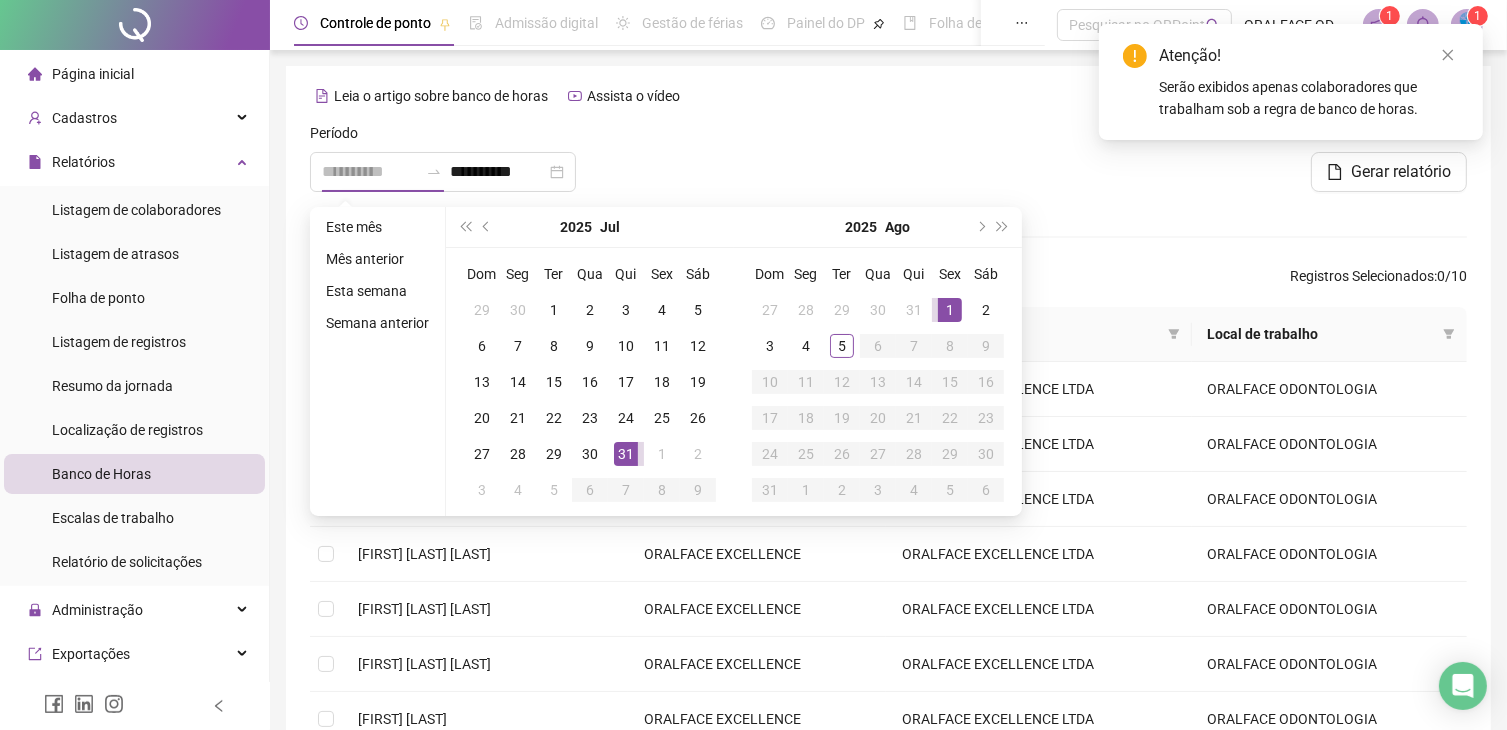 click on "1" at bounding box center (950, 310) 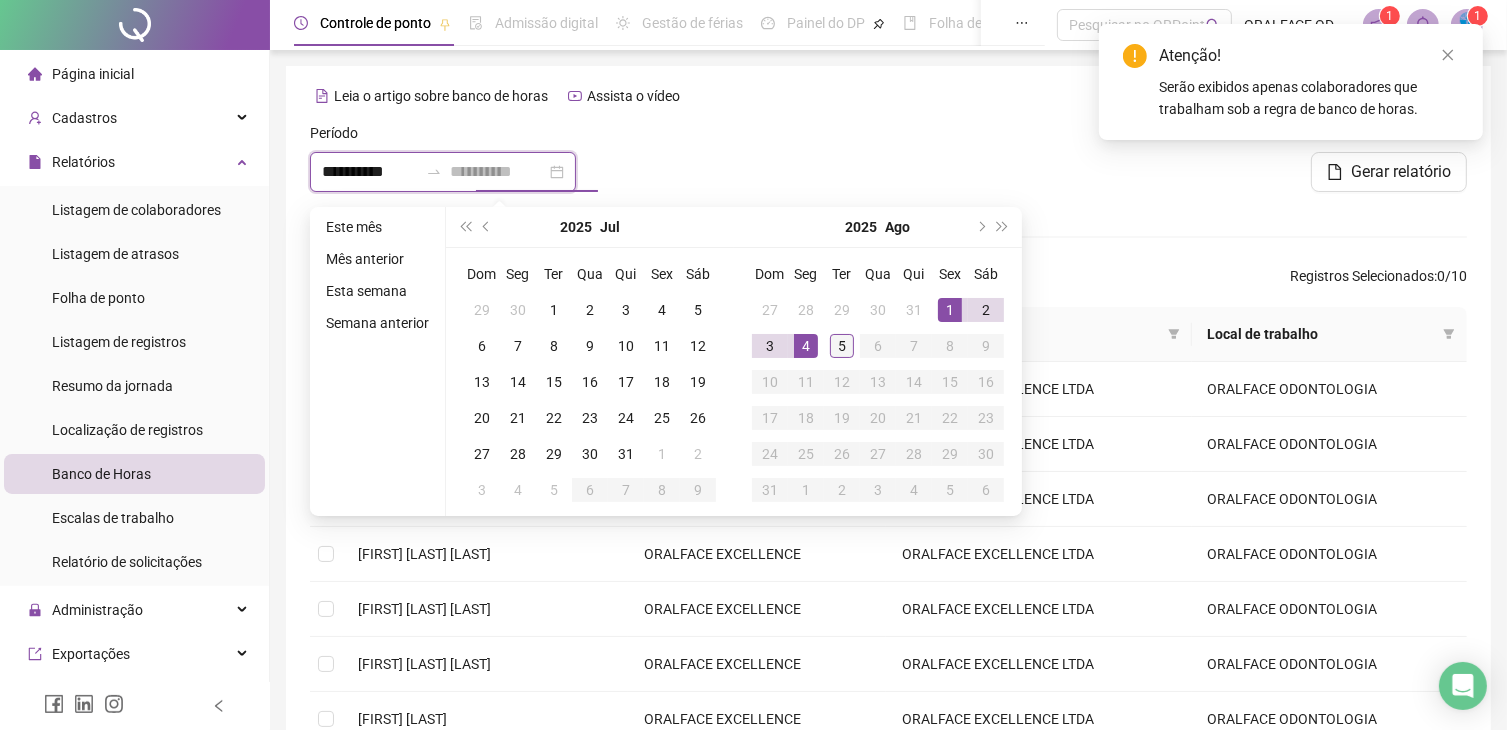 type on "**********" 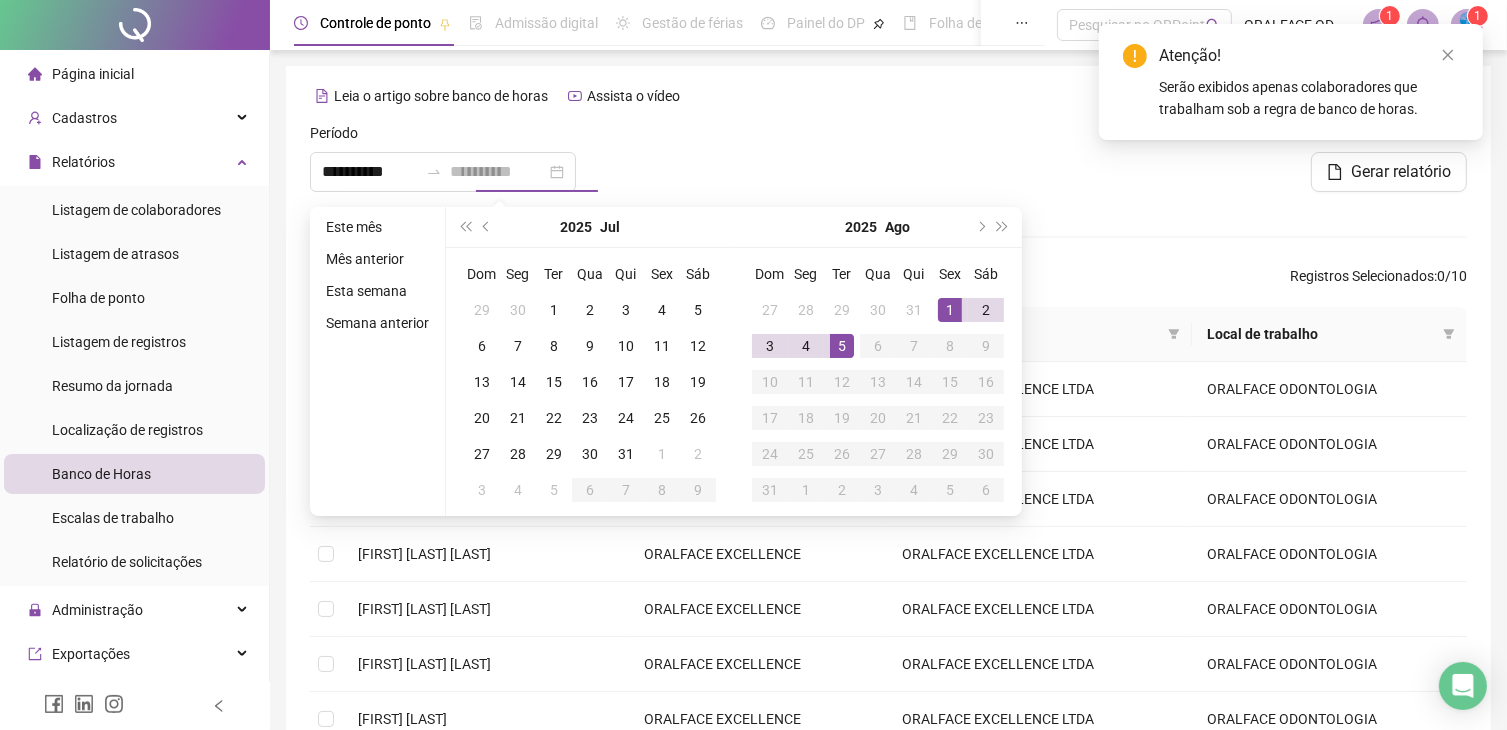 click on "5" at bounding box center (842, 346) 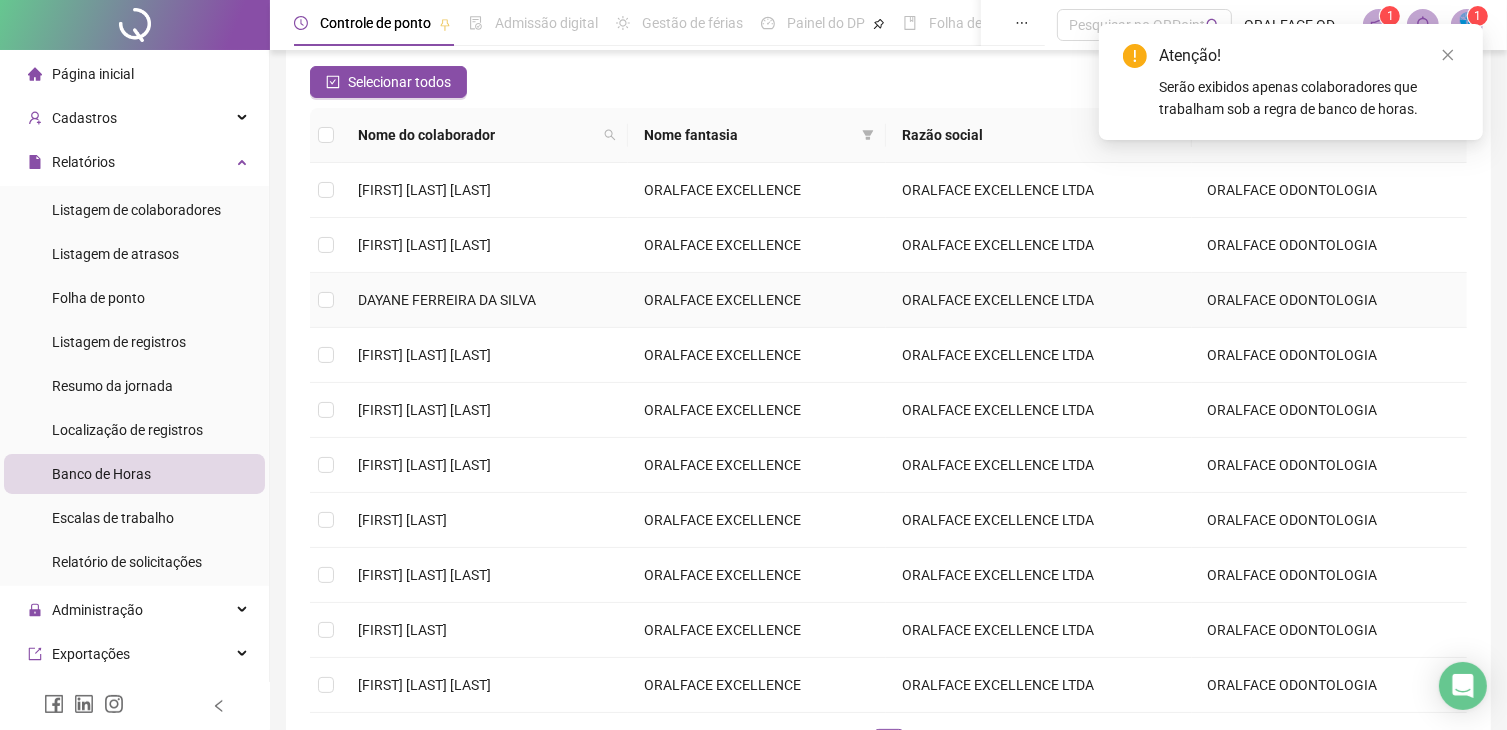 scroll, scrollTop: 200, scrollLeft: 0, axis: vertical 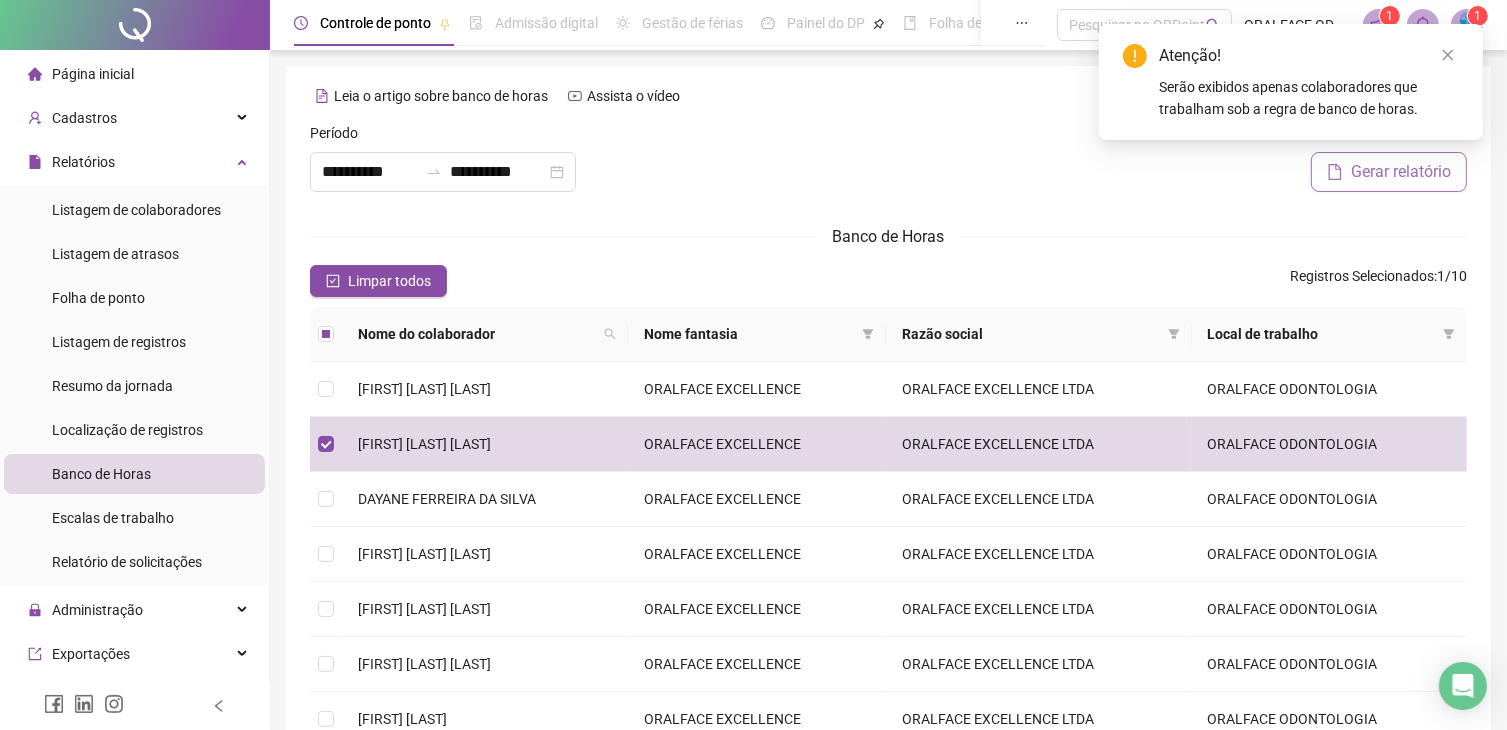 click on "Gerar relatório" at bounding box center [1401, 172] 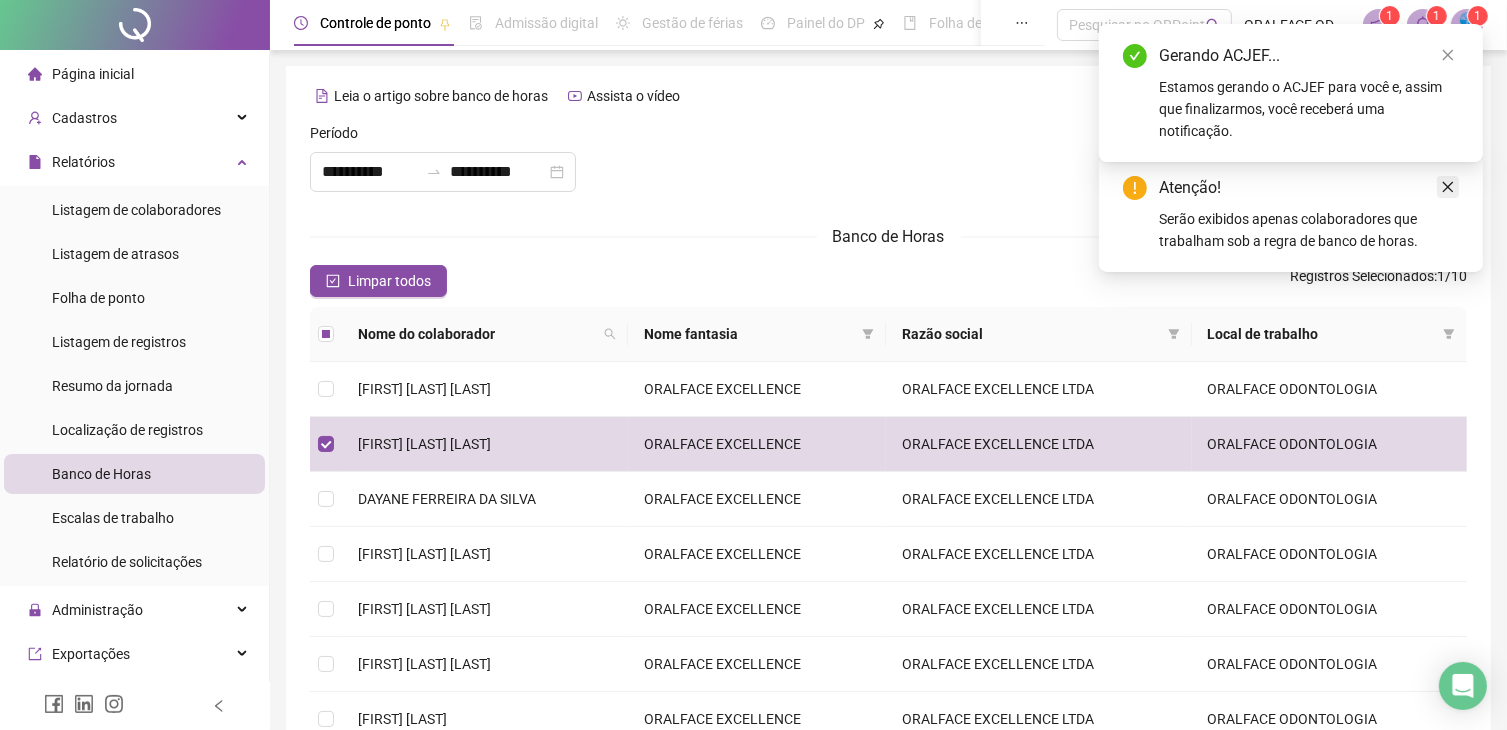 click 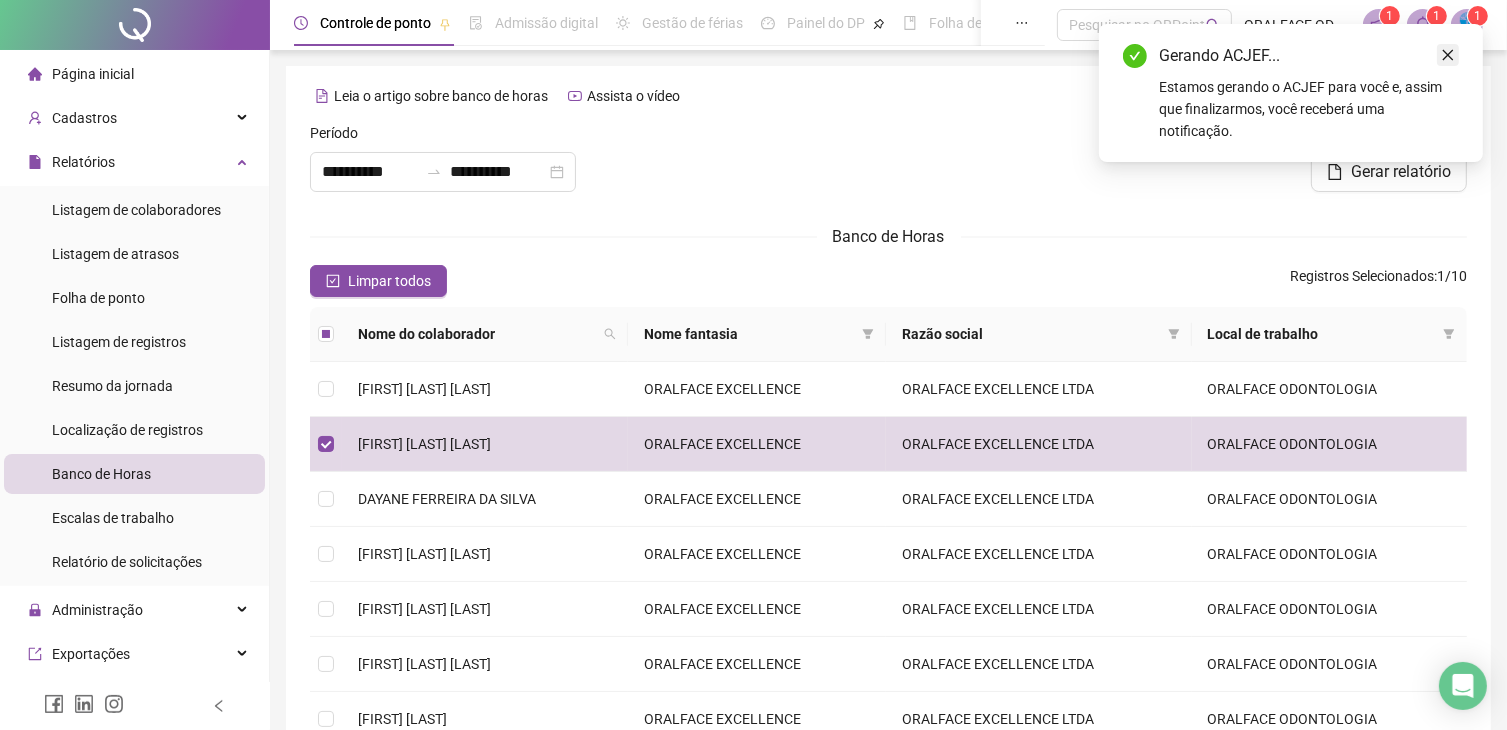 click 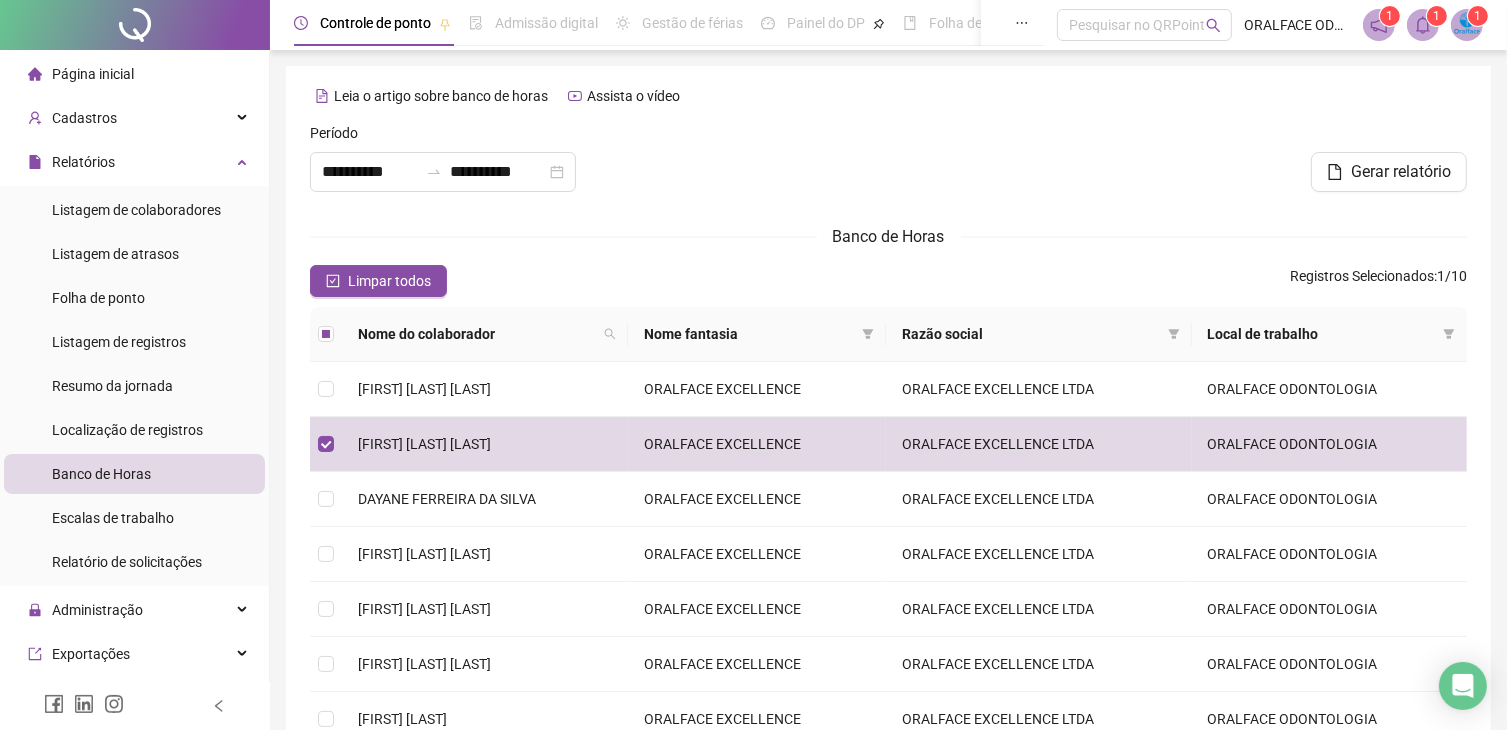 click 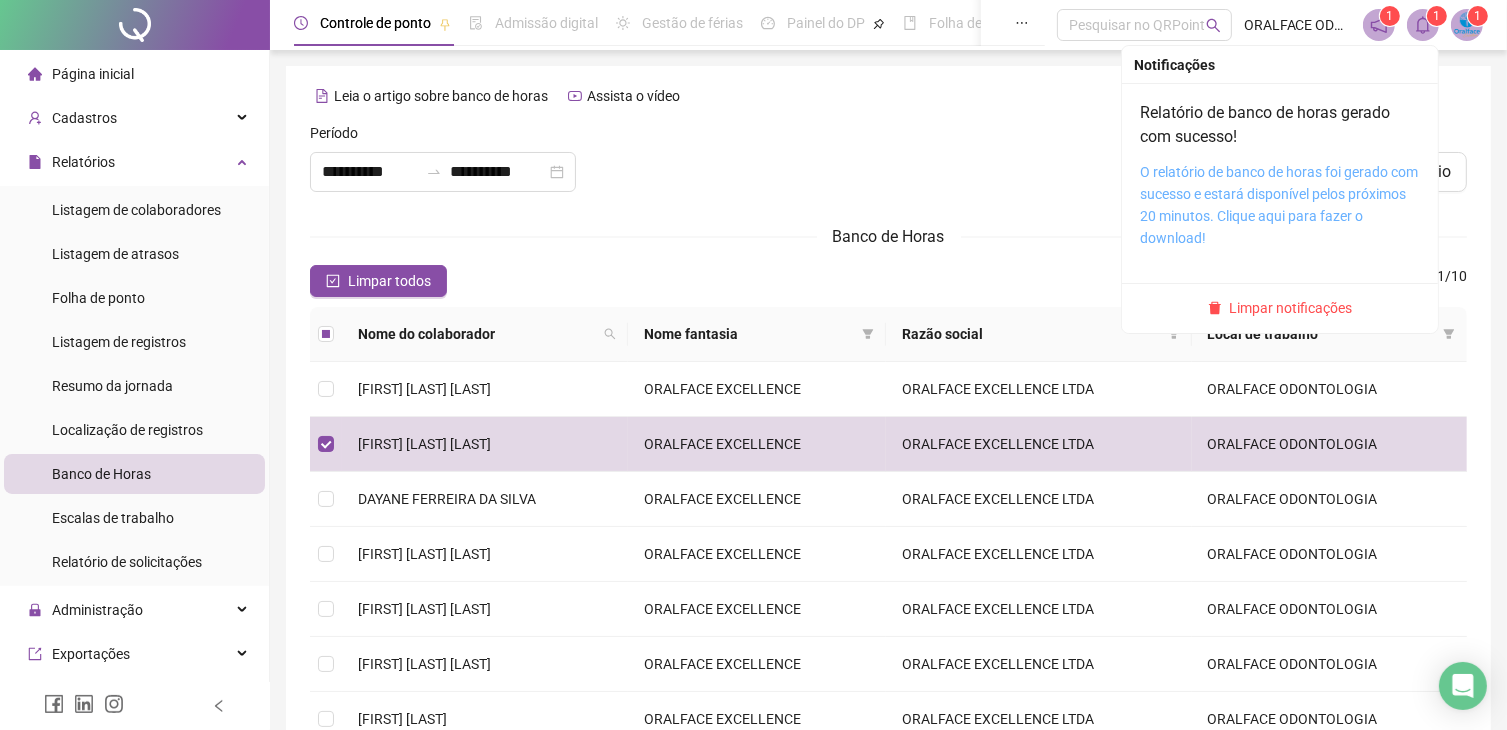 click on "O relatório de banco de horas foi gerado com sucesso e estará disponível pelos próximos 20 minutos.
Clique aqui para fazer o download!" at bounding box center [1279, 205] 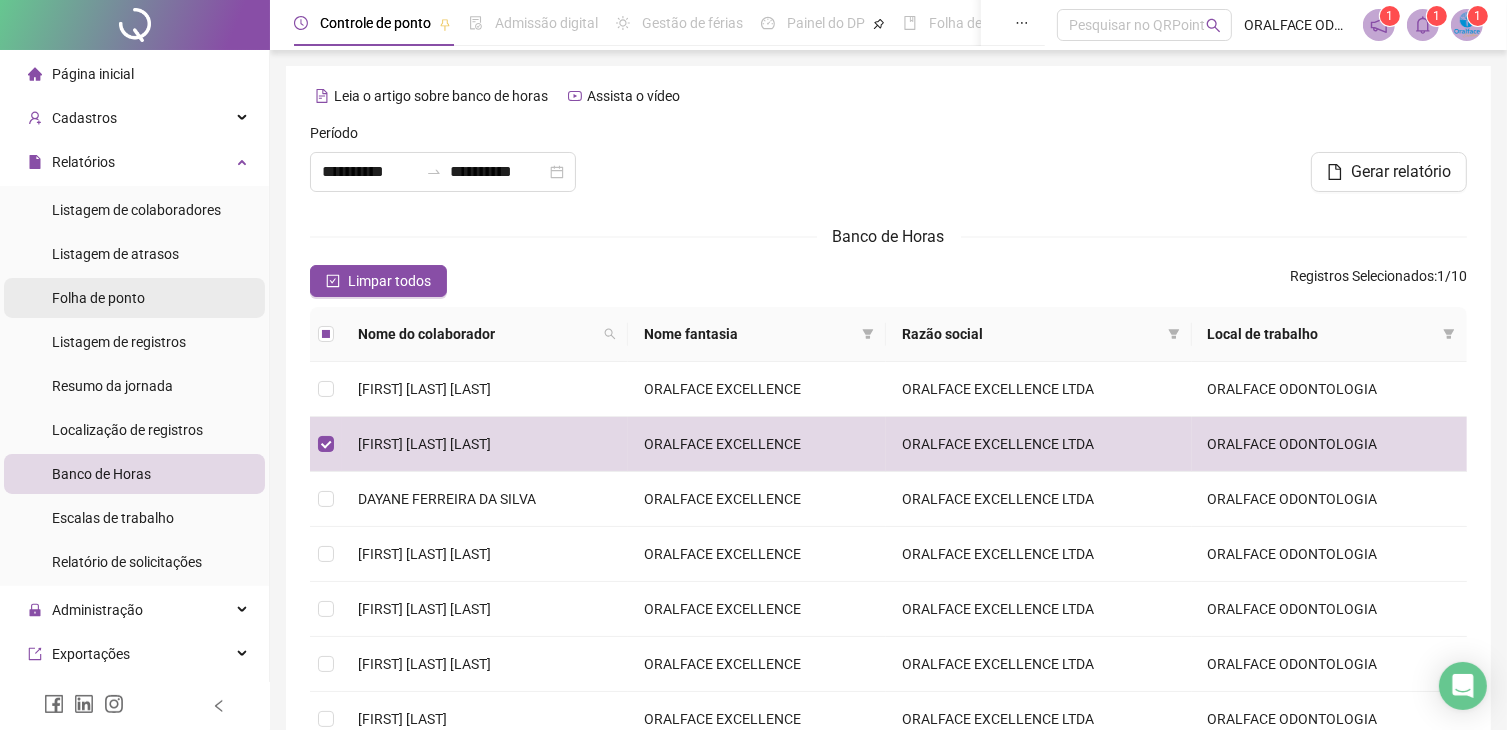 click on "Folha de ponto" at bounding box center (134, 298) 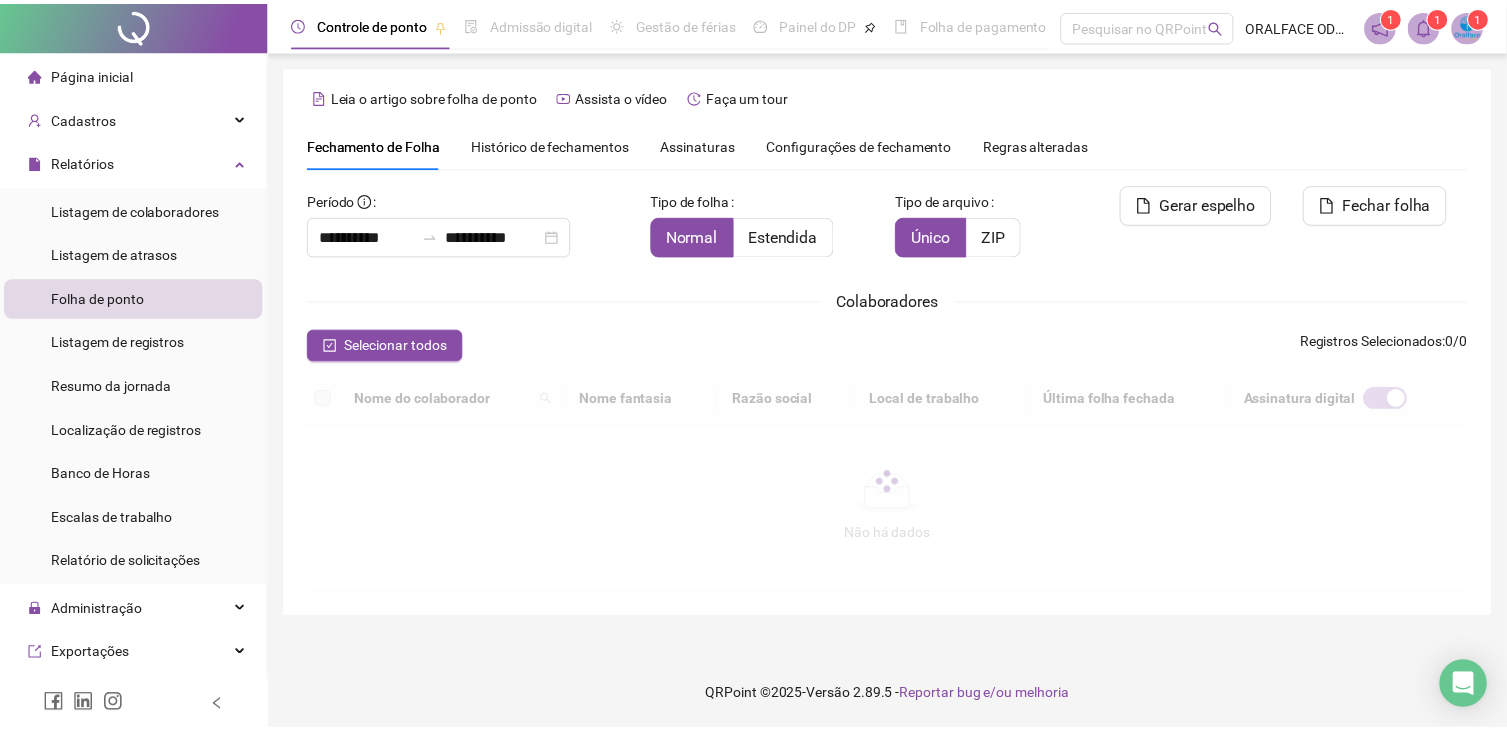 scroll, scrollTop: 33, scrollLeft: 0, axis: vertical 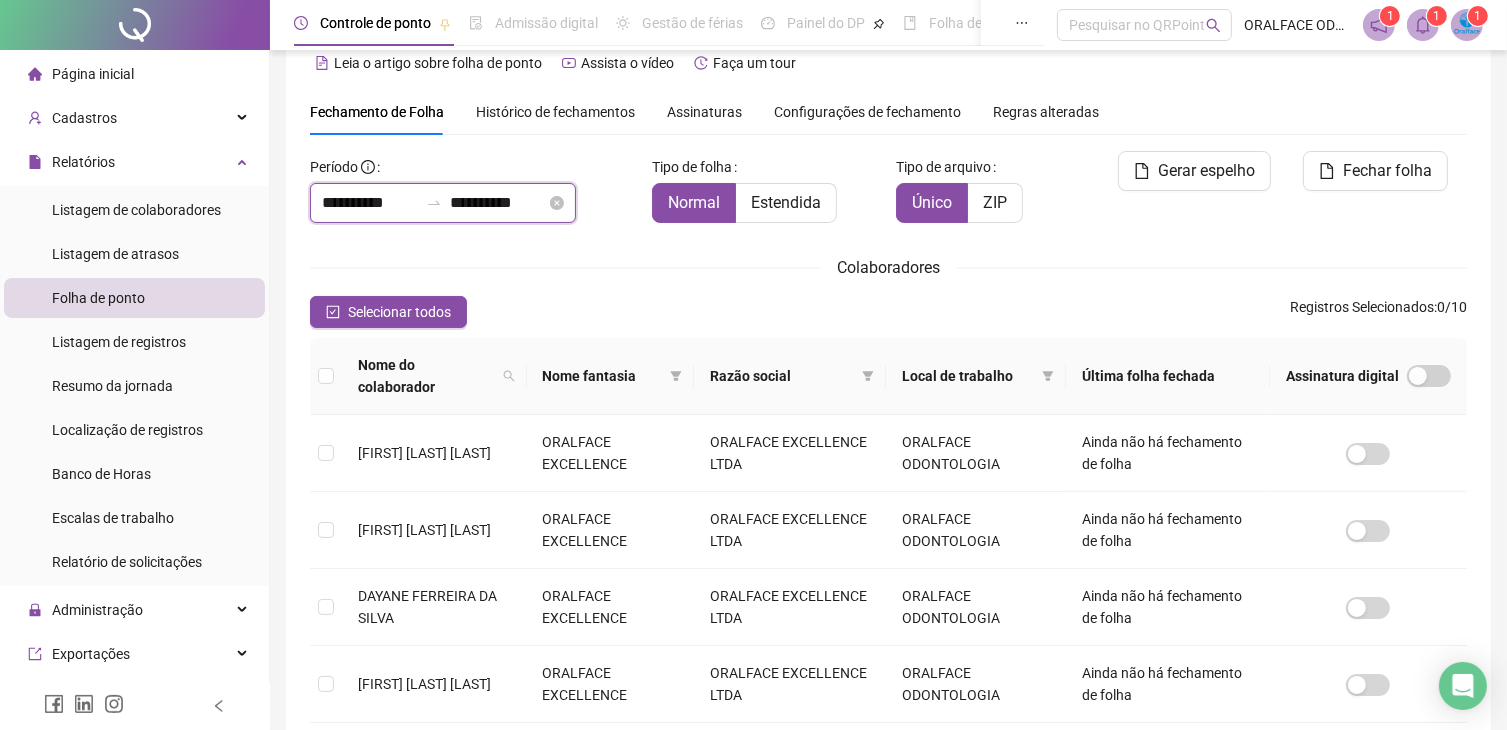 click on "**********" at bounding box center [370, 203] 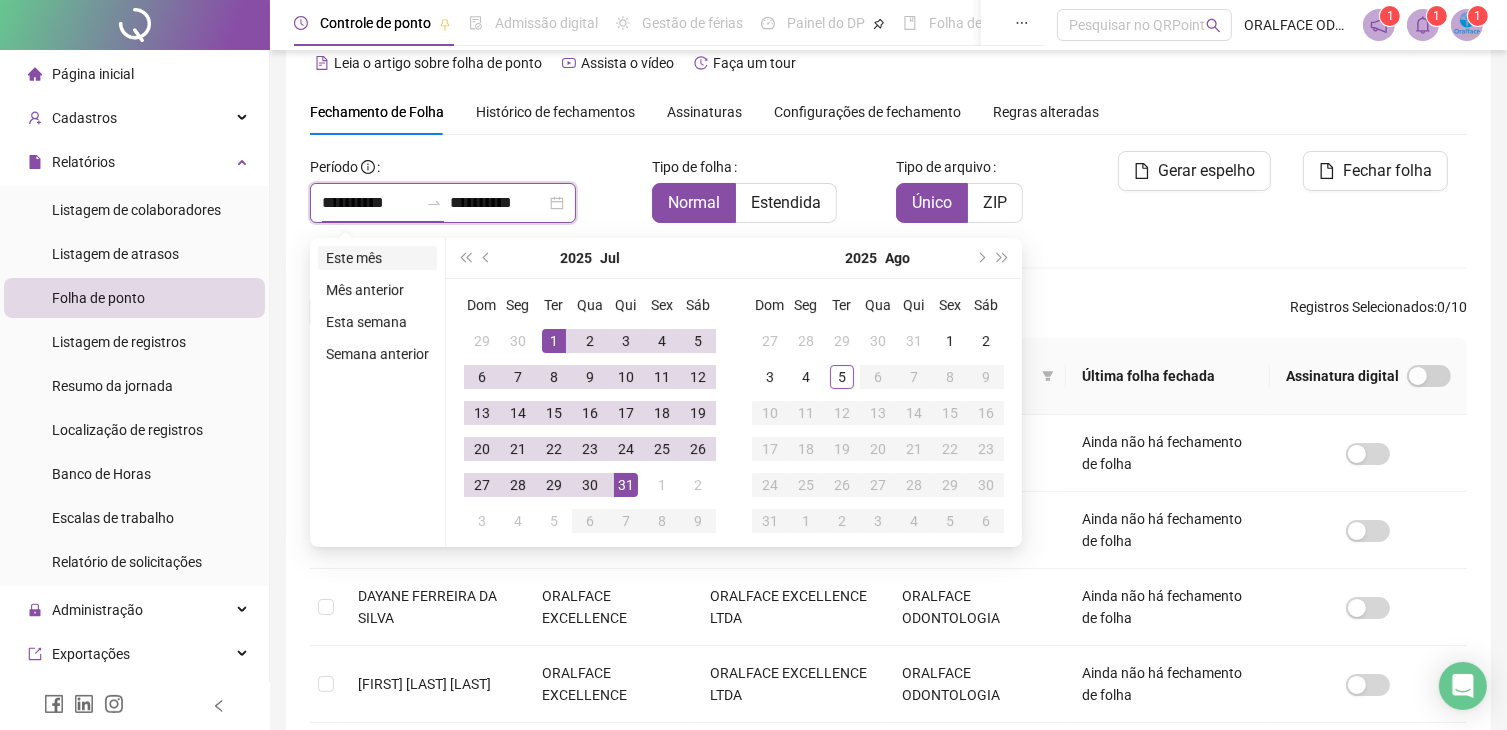 type on "**********" 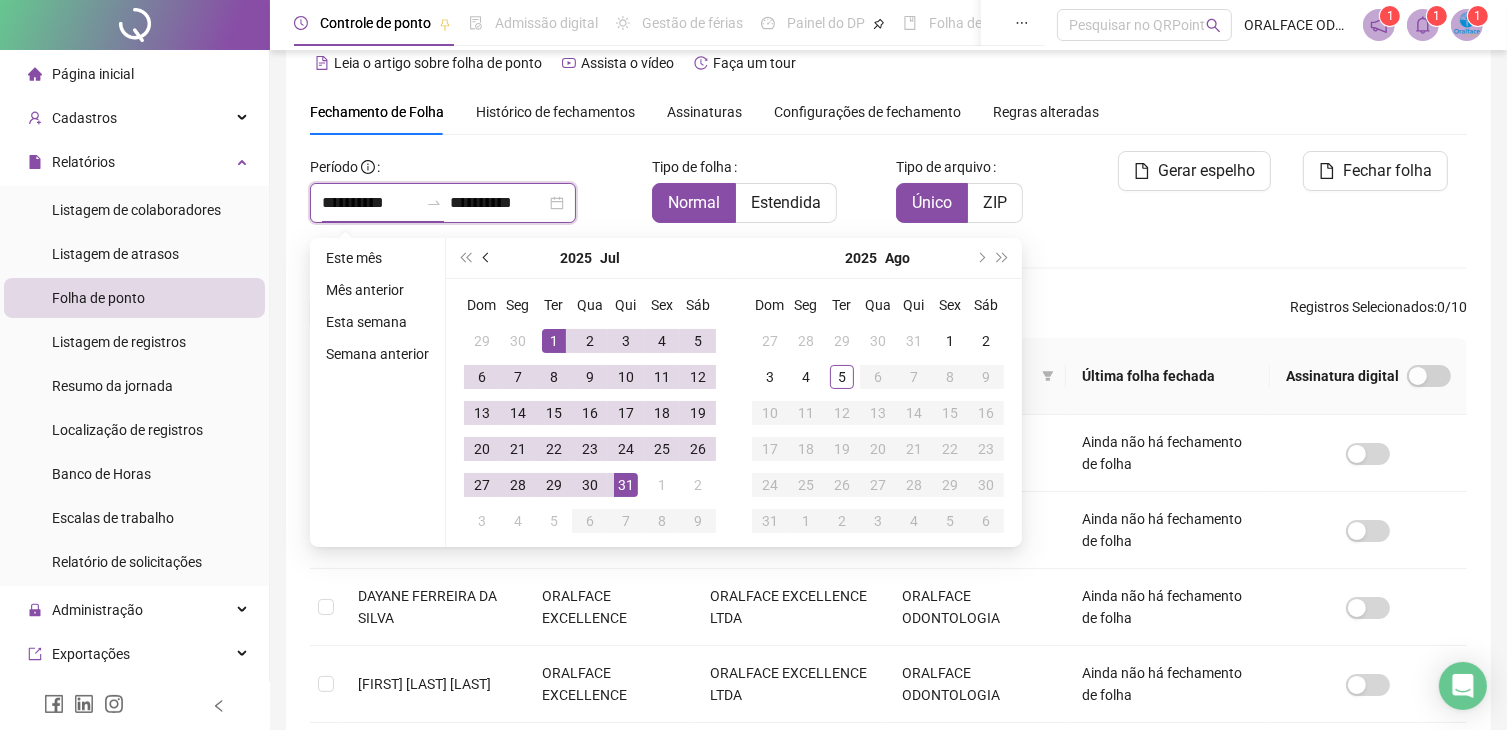 type on "**********" 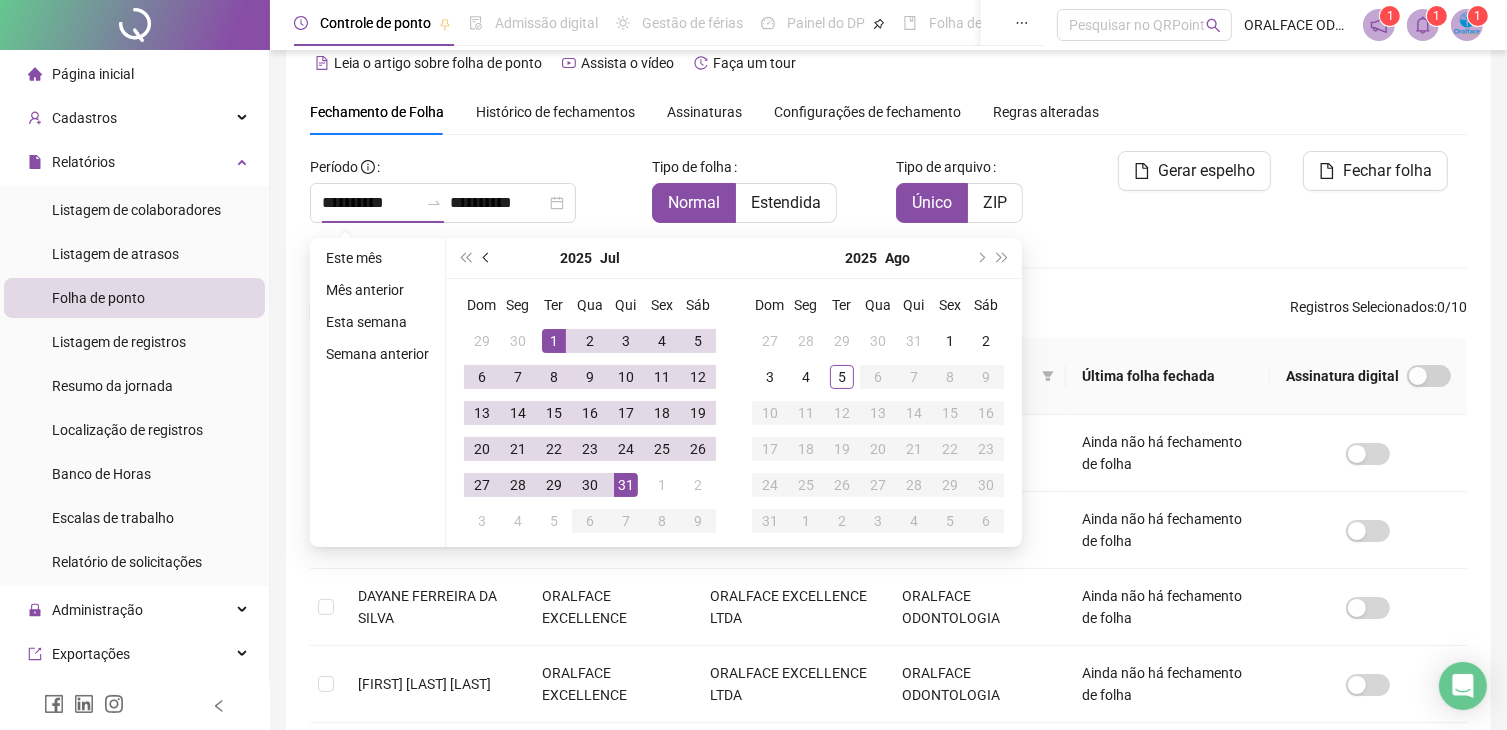 click at bounding box center [488, 258] 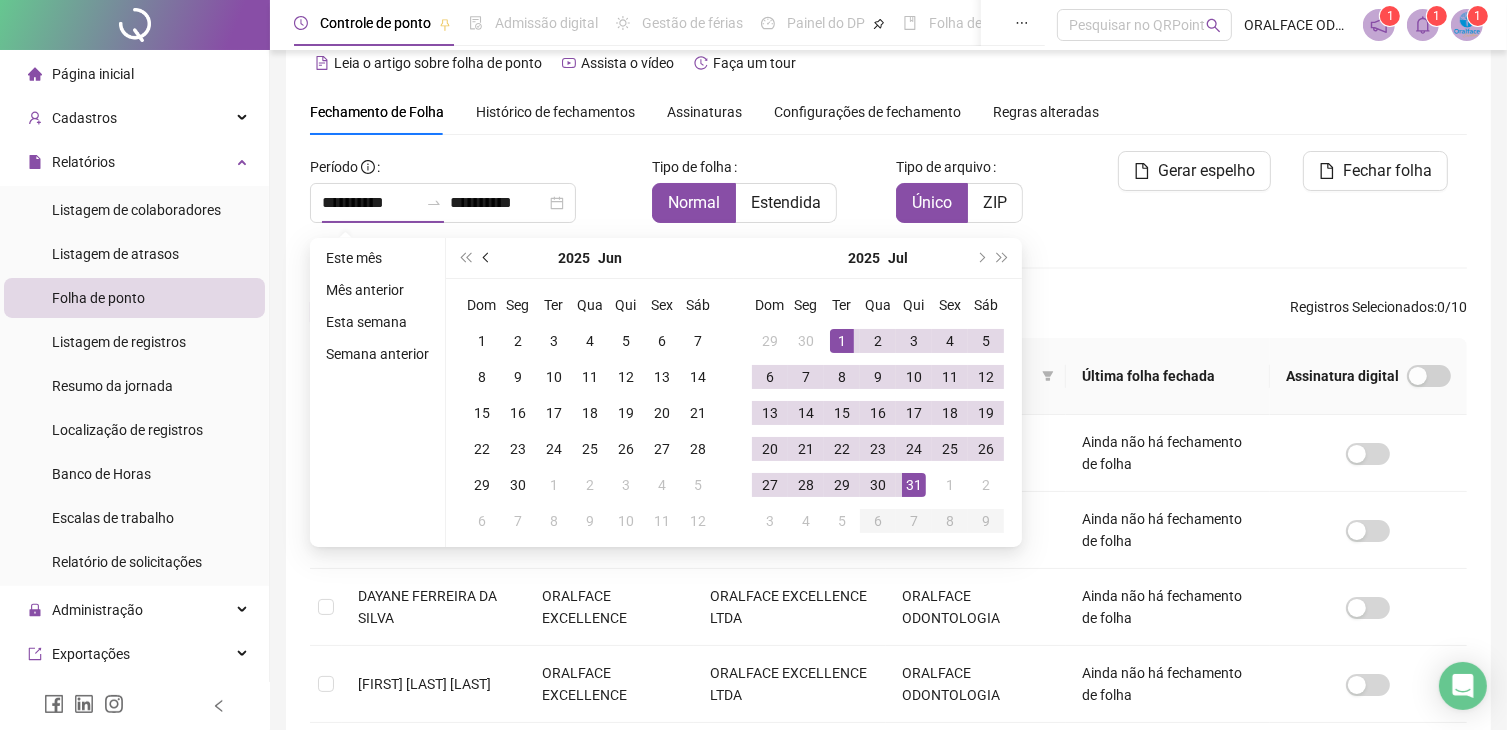 click at bounding box center [488, 258] 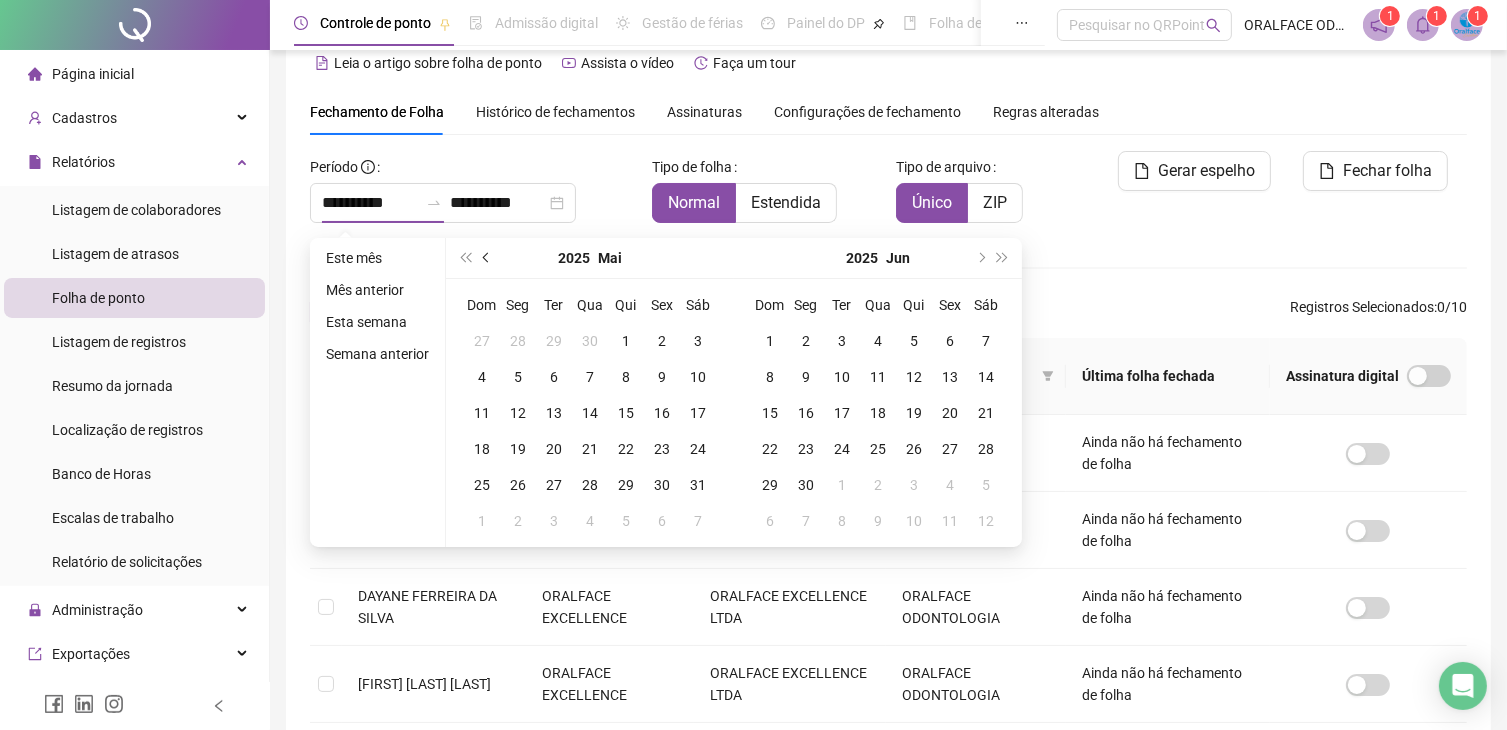 click at bounding box center (488, 258) 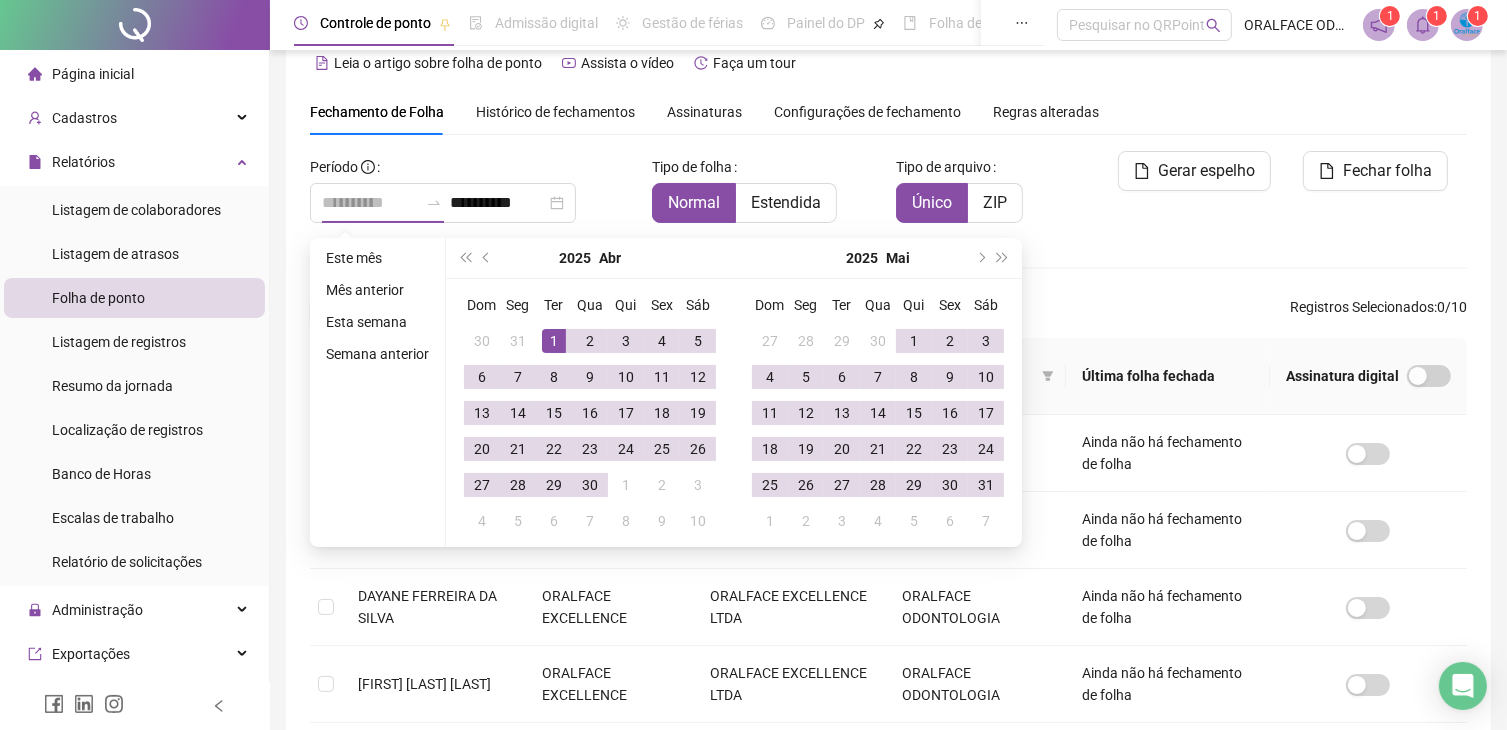 type on "**********" 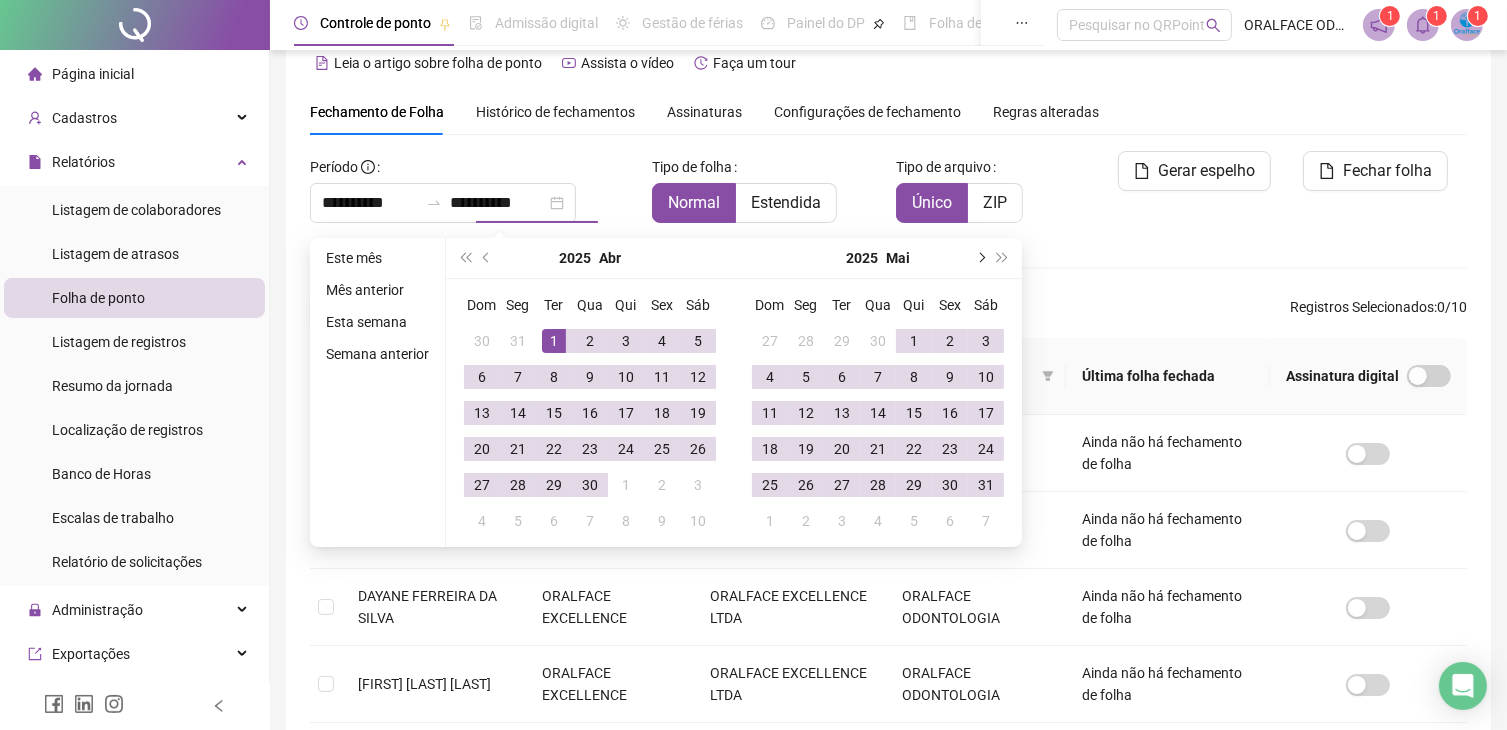 click at bounding box center [980, 258] 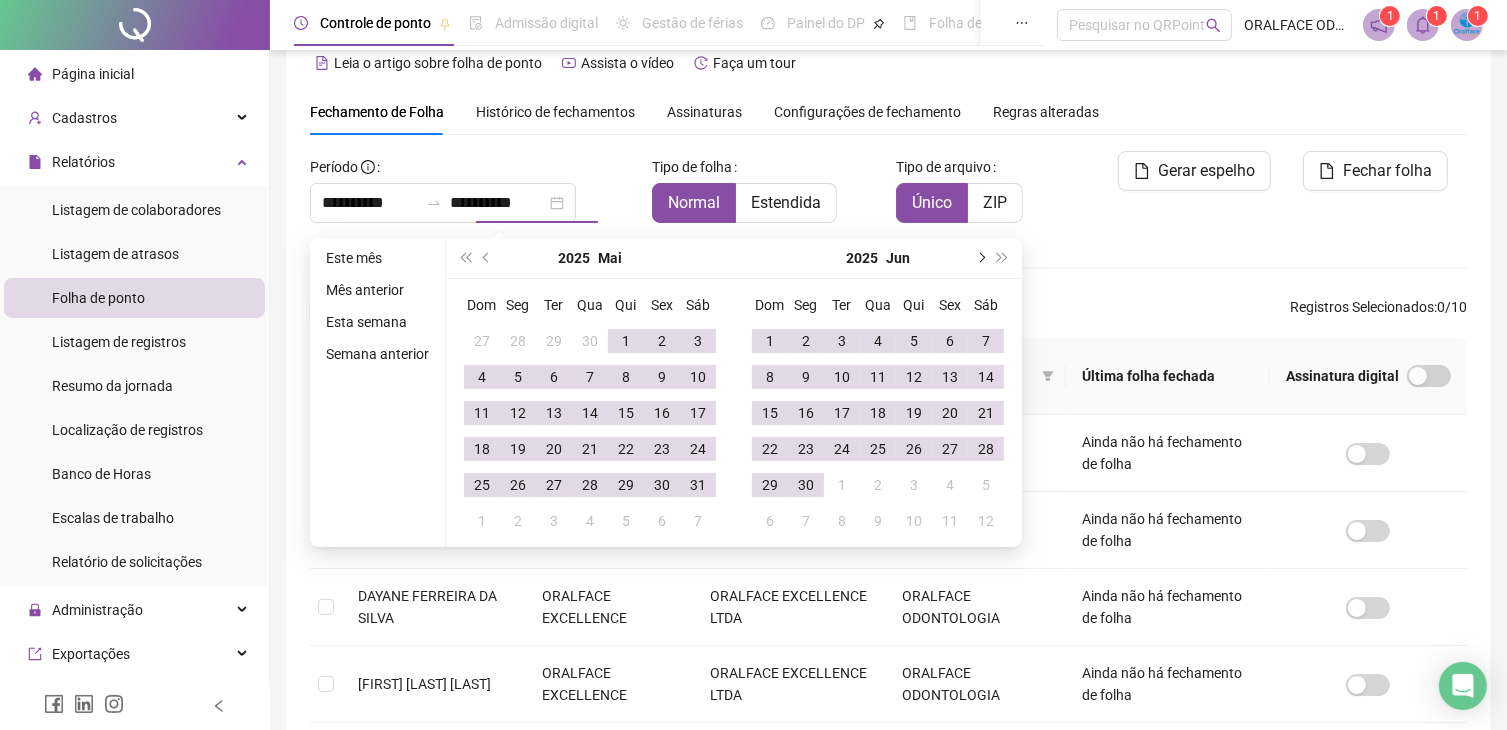 click at bounding box center (980, 258) 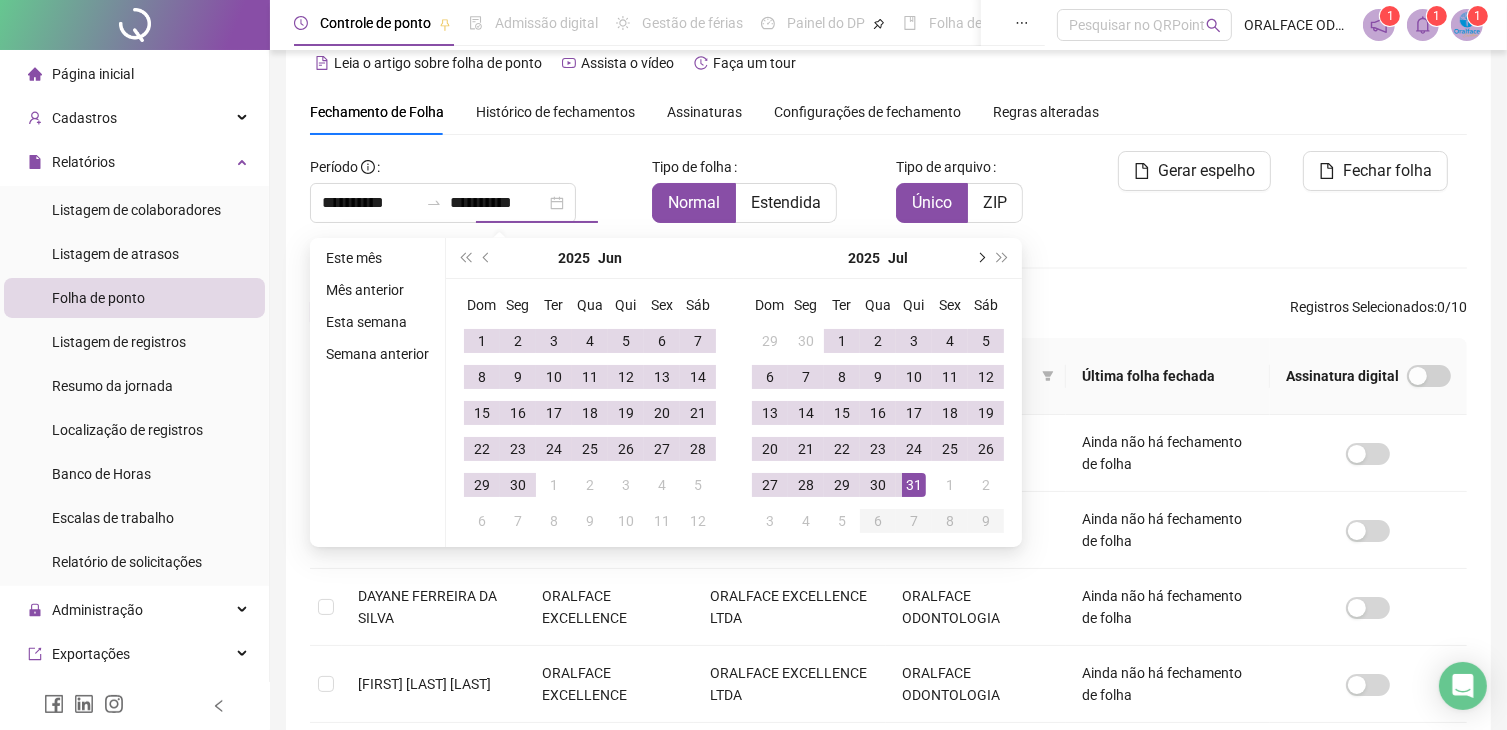 click at bounding box center (980, 258) 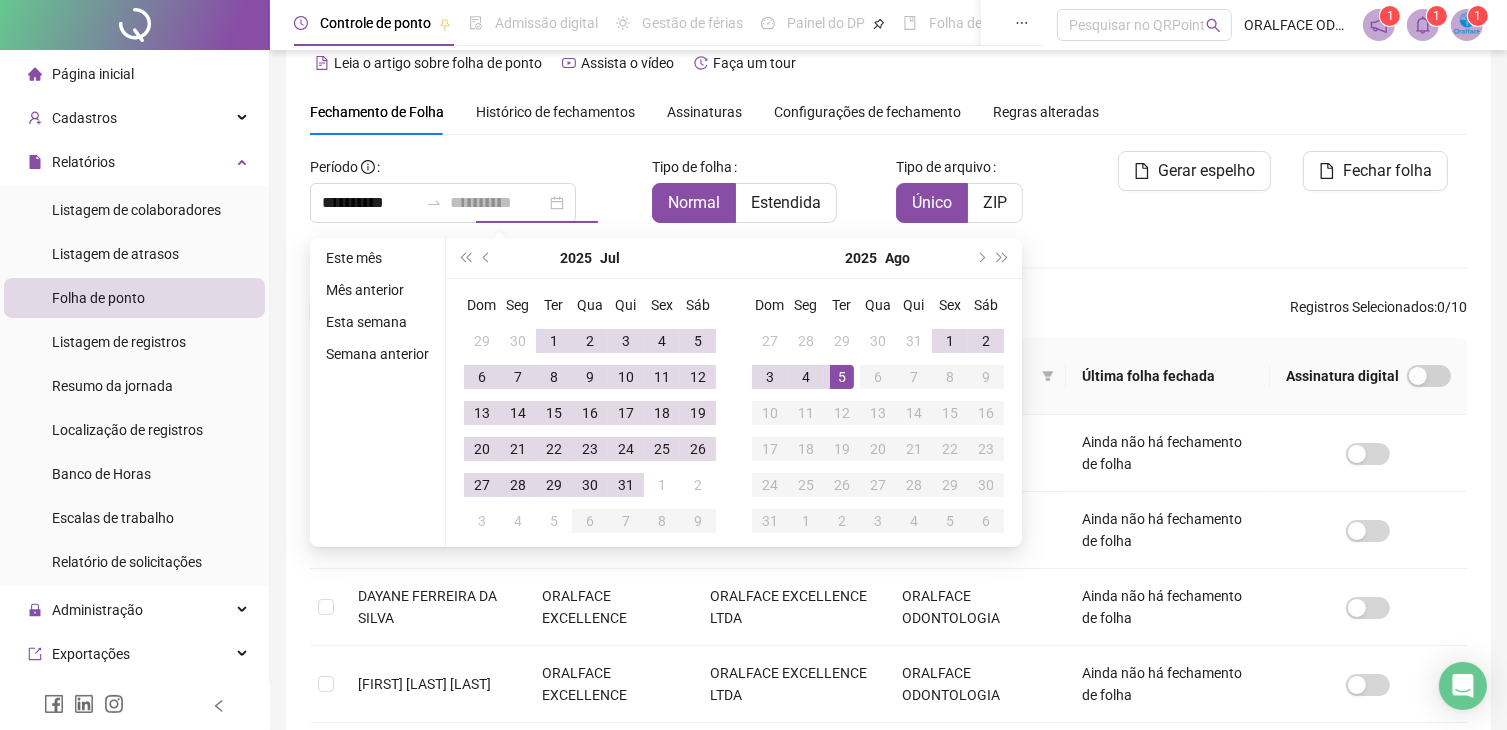 type on "**********" 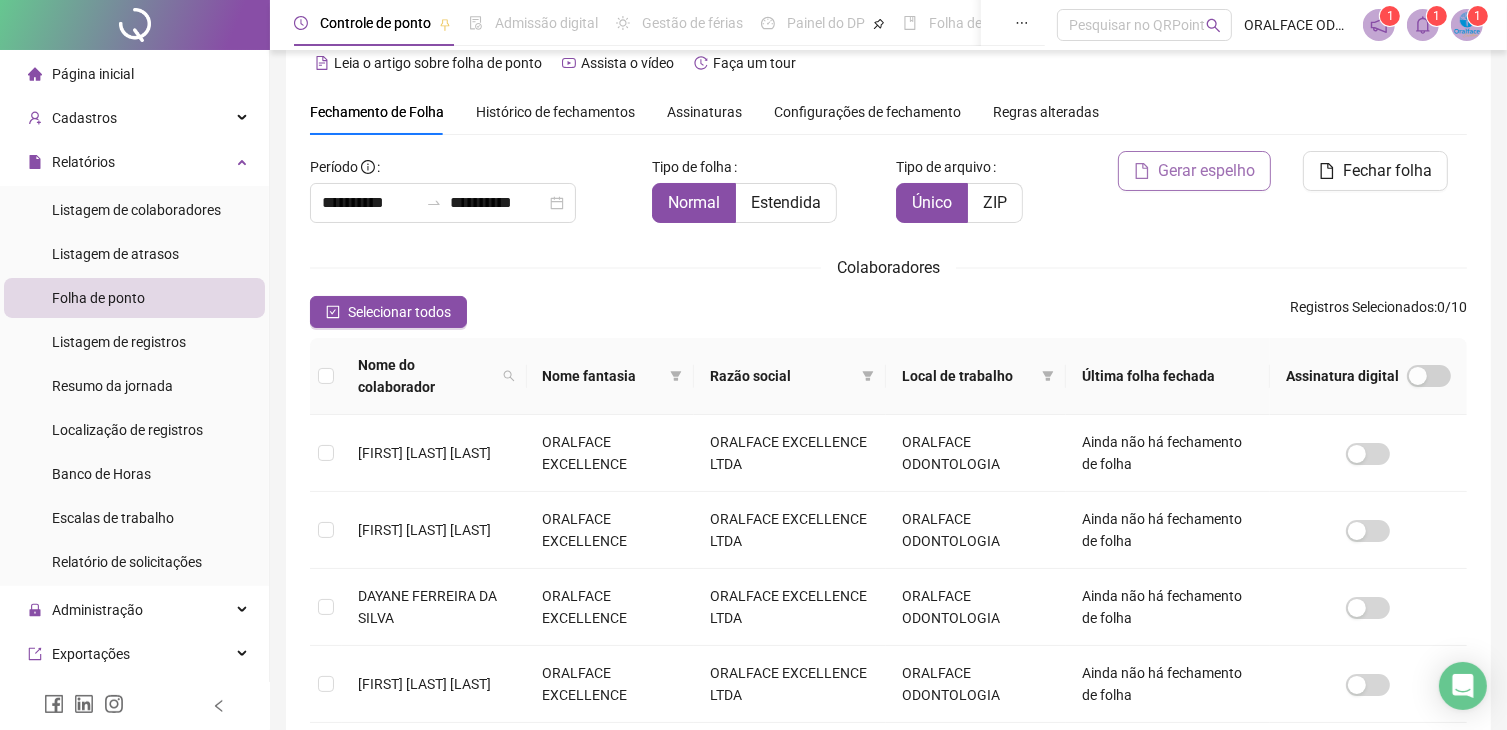 click on "Gerar espelho" at bounding box center (1206, 171) 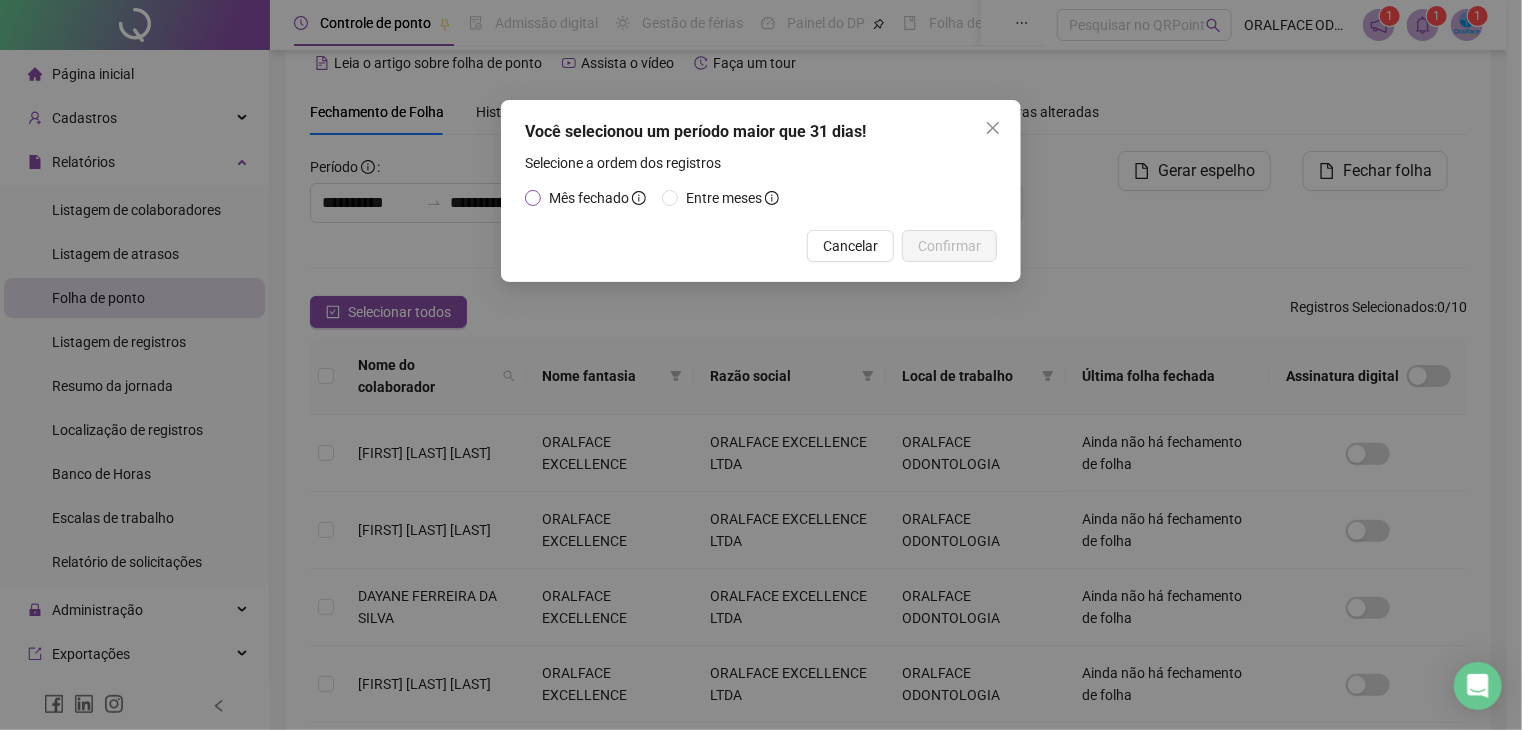 drag, startPoint x: 546, startPoint y: 197, endPoint x: 584, endPoint y: 205, distance: 38.832977 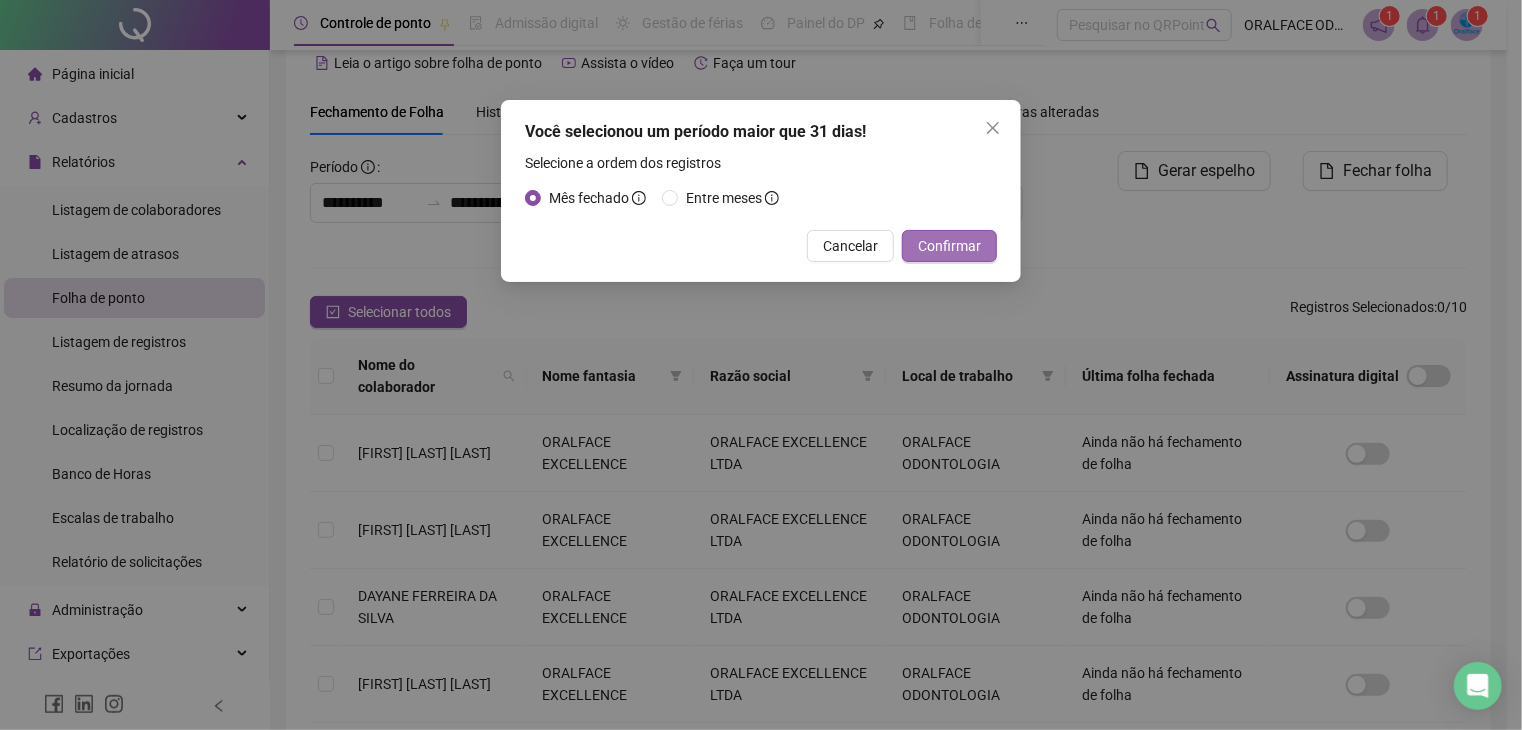 click on "Confirmar" at bounding box center (949, 246) 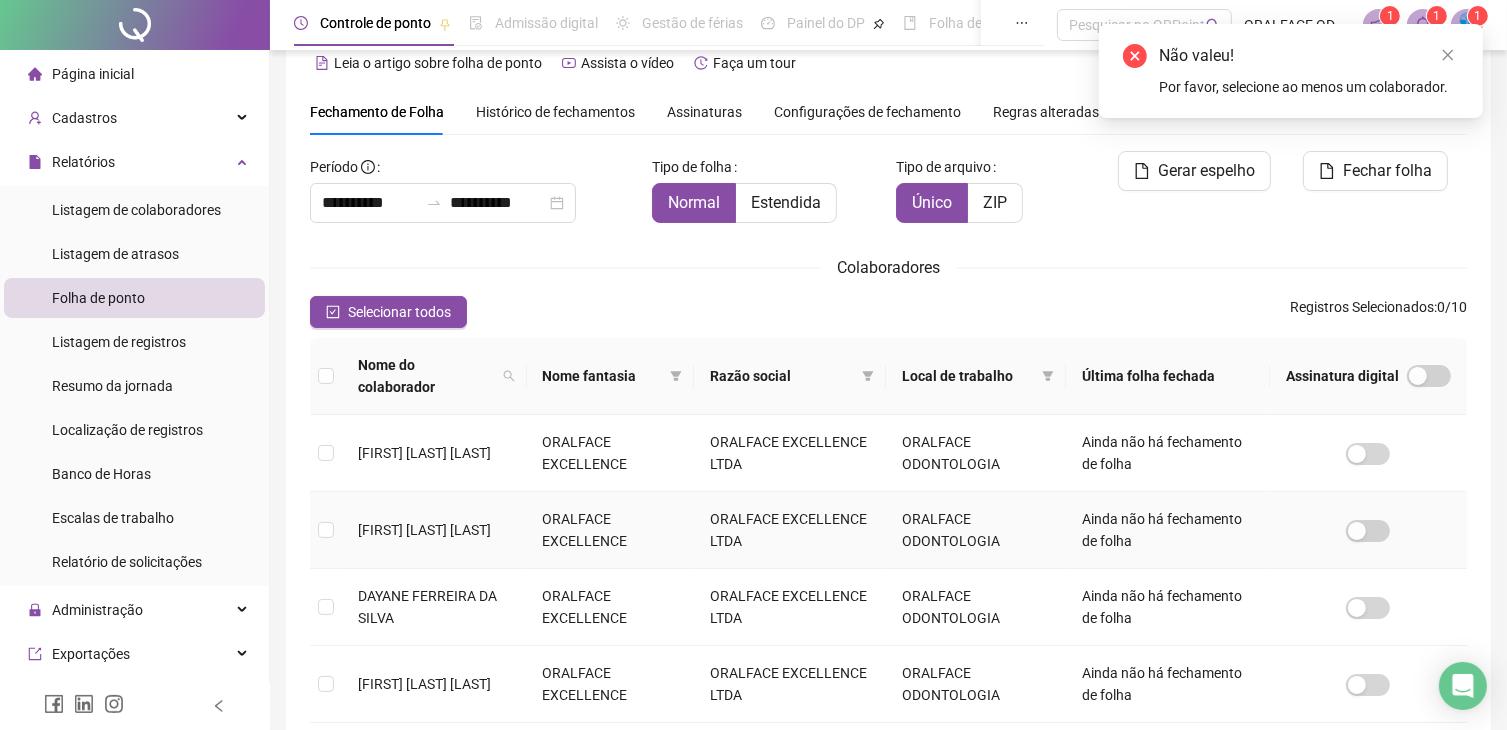 click on "[FIRST] [LAST] [LAST]" at bounding box center (424, 530) 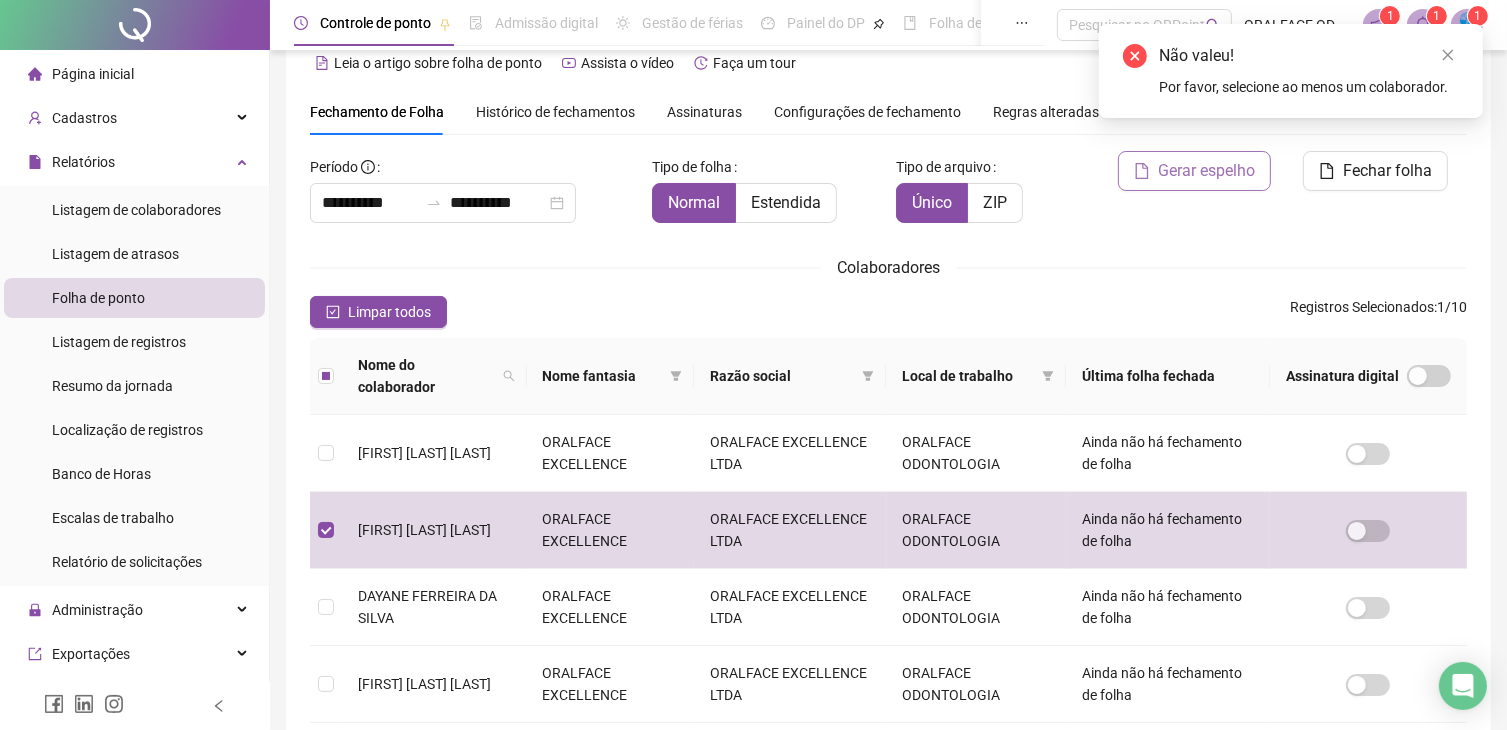 click on "Gerar espelho" at bounding box center [1206, 171] 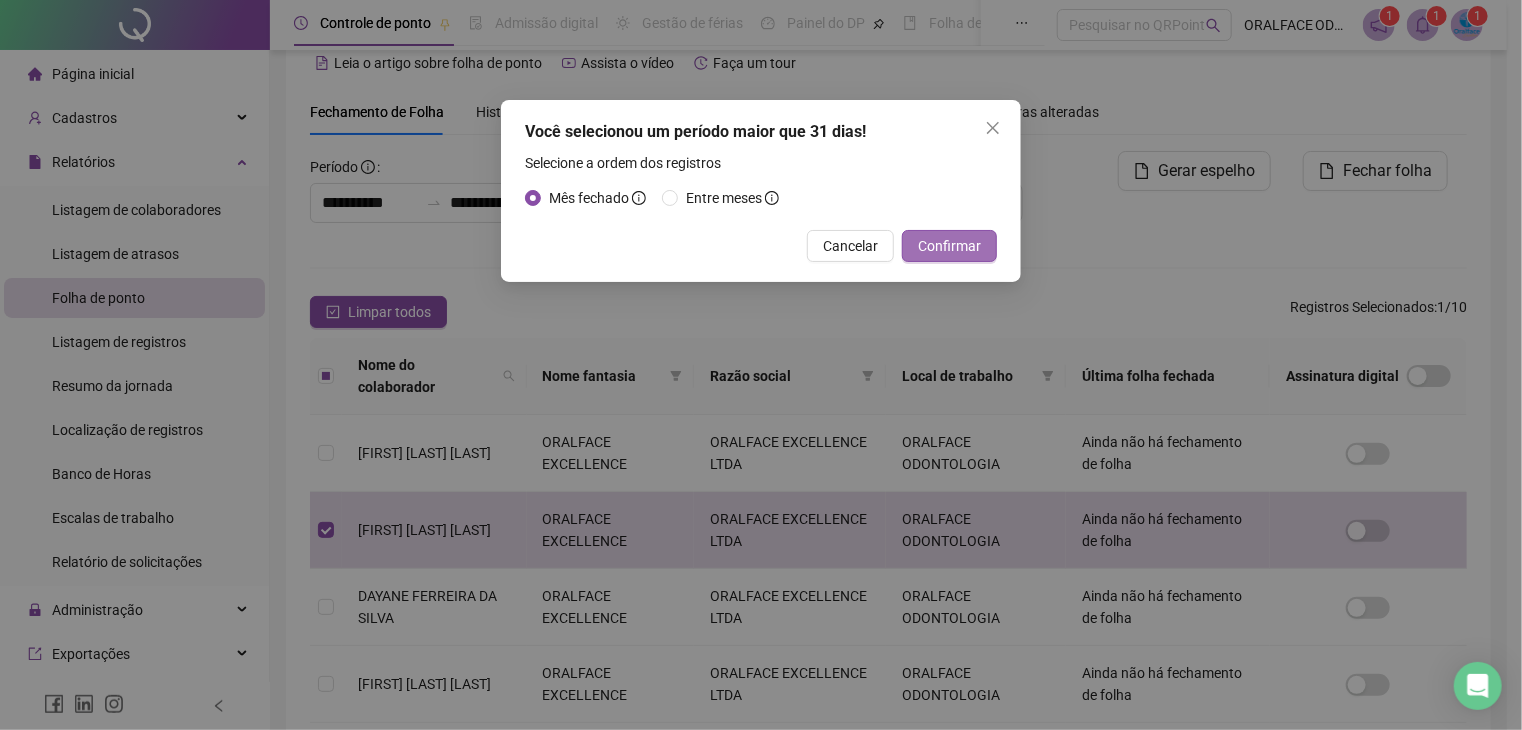 click on "Confirmar" at bounding box center [949, 246] 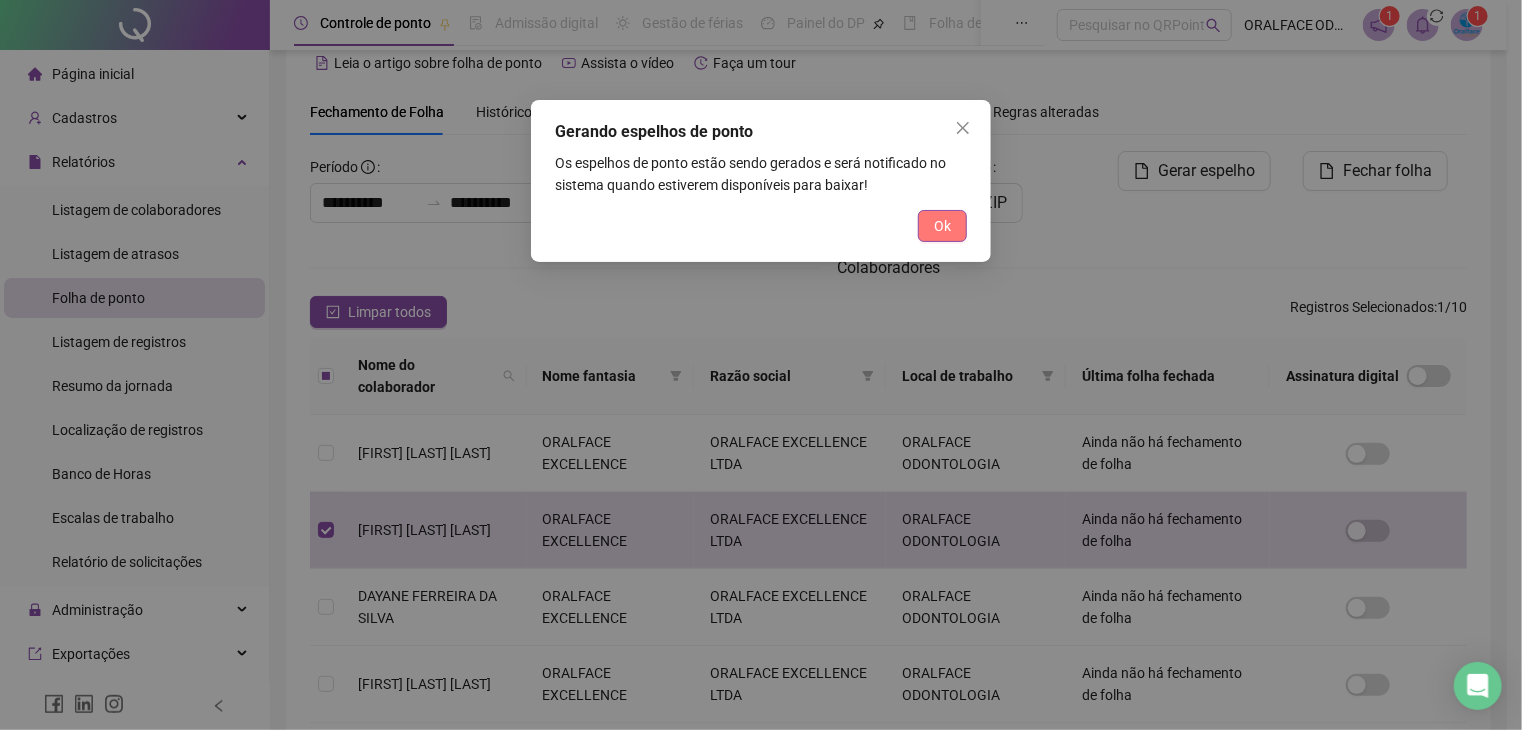 click on "Ok" at bounding box center (942, 226) 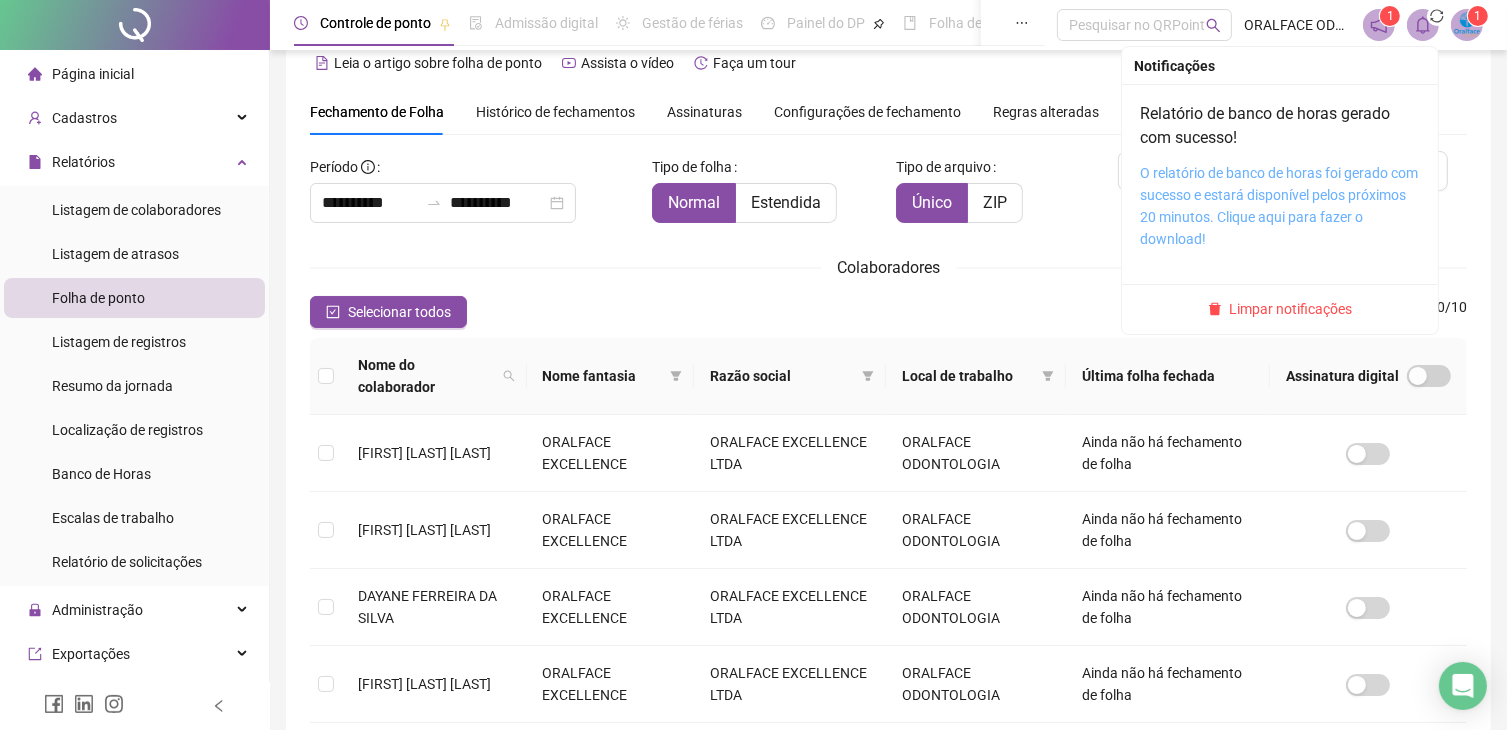 click on "O relatório de banco de horas foi gerado com sucesso e estará disponível pelos próximos 20 minutos.
Clique aqui para fazer o download!" at bounding box center (1279, 206) 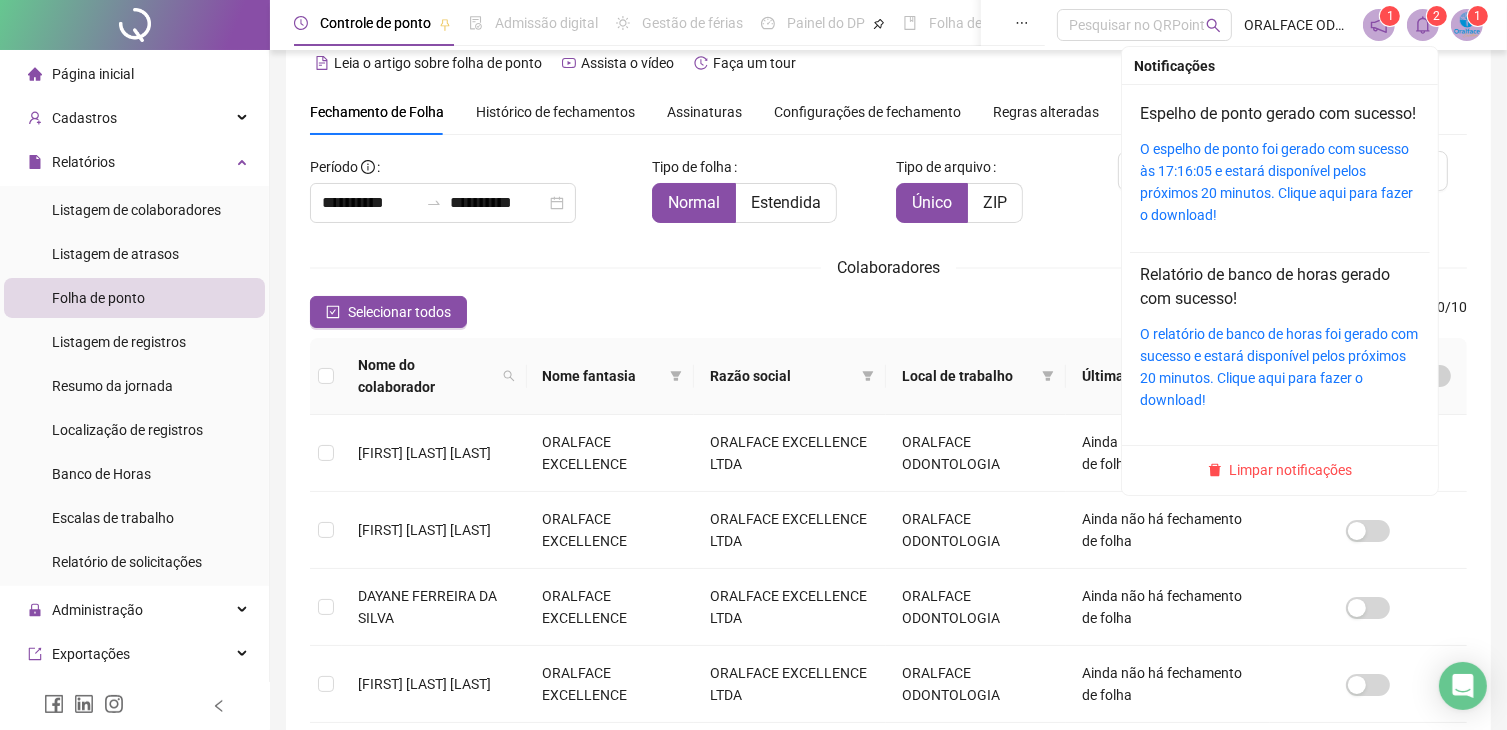 click at bounding box center [1423, 25] 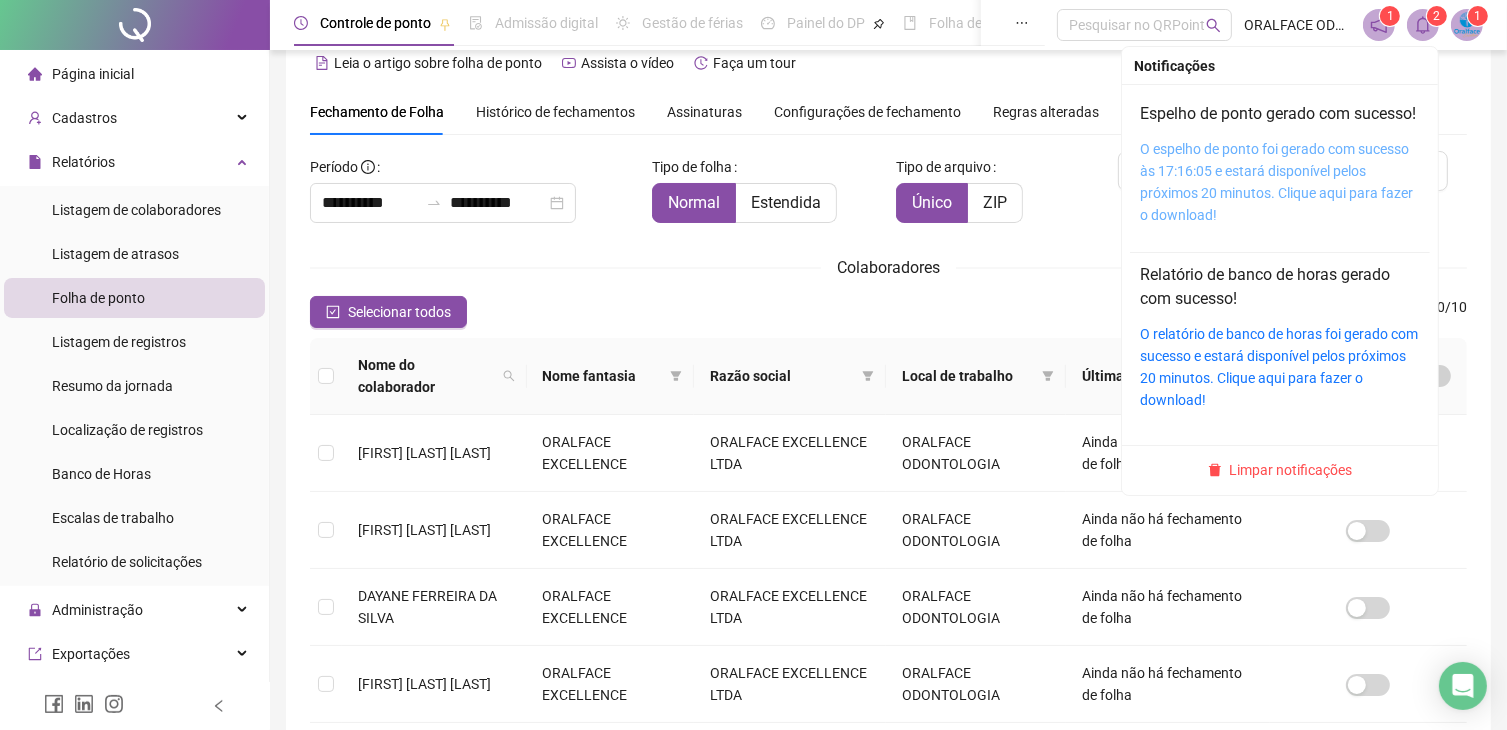 click on "O espelho de ponto foi gerado com sucesso às 17:16:05 e estará disponível pelos próximos 20 minutos.
Clique aqui para fazer o download!" at bounding box center (1276, 182) 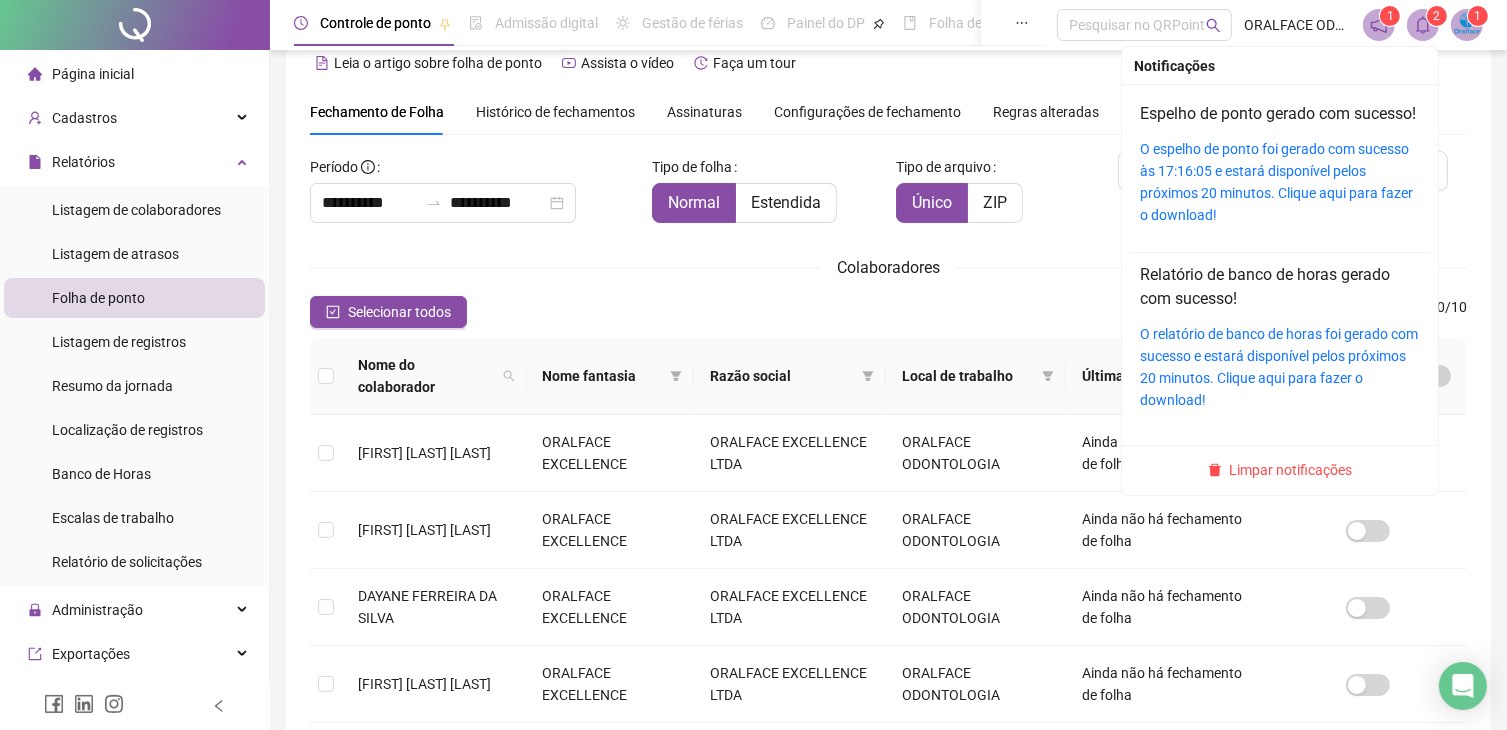 click 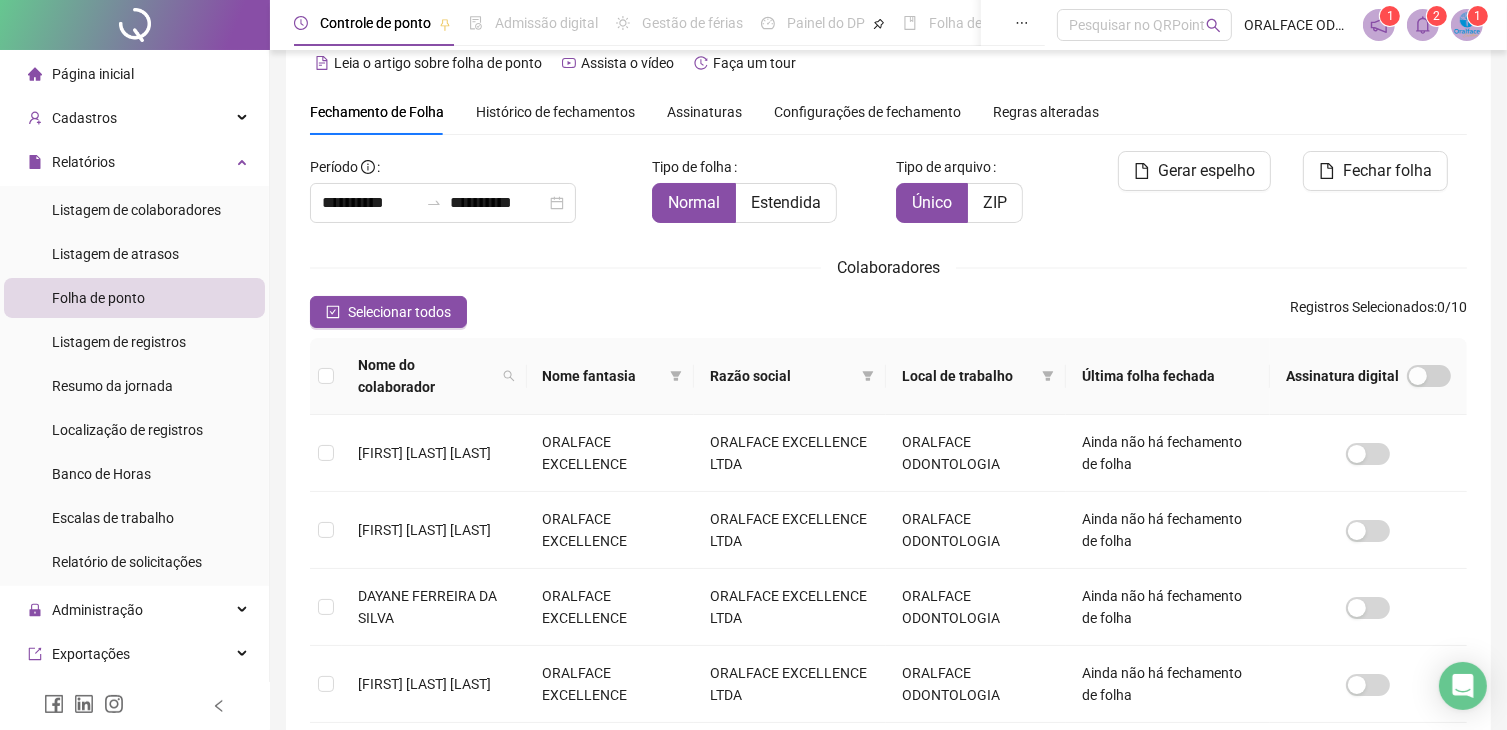 click on "Fechamento de Folha Histórico de fechamentos Assinaturas Configurações de fechamento Regras alteradas" at bounding box center (888, 112) 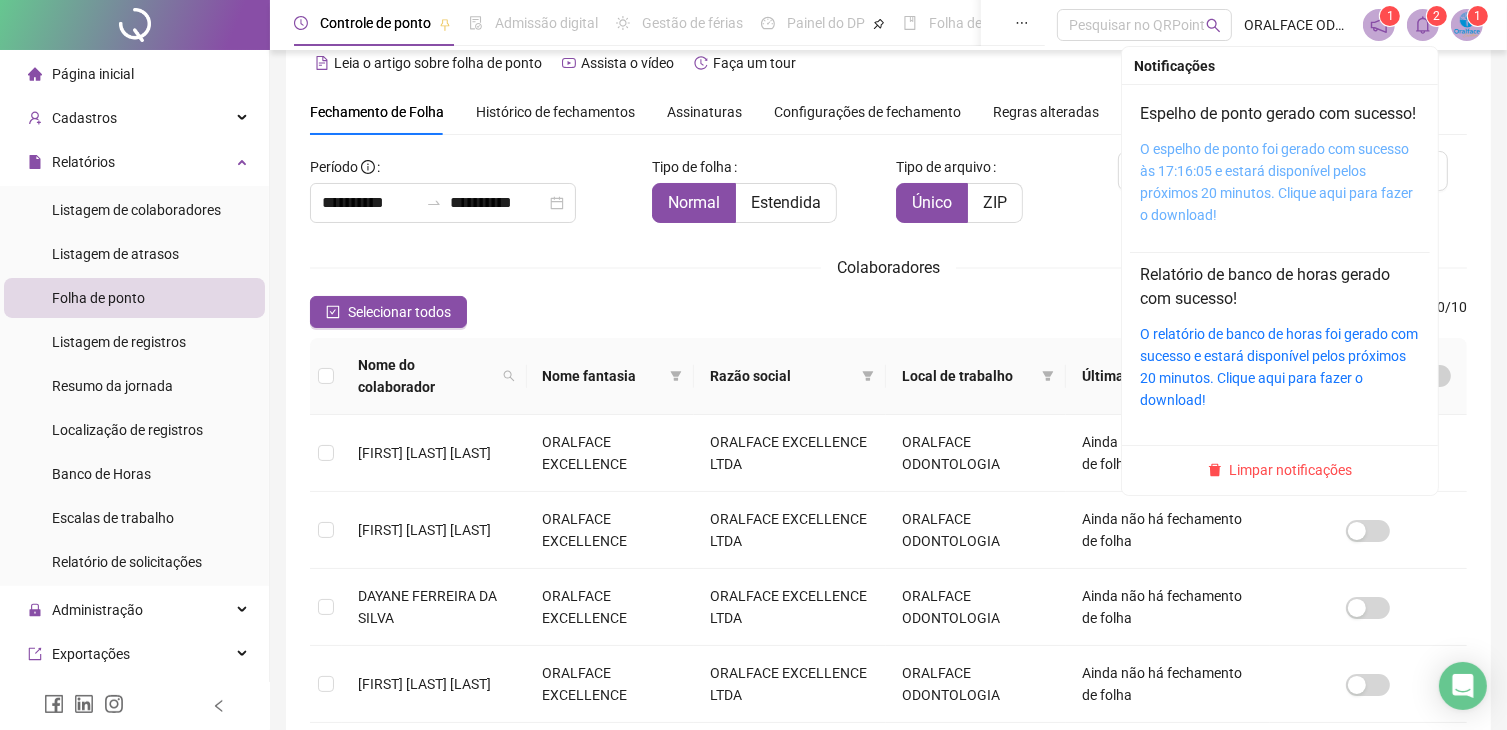 click on "O espelho de ponto foi gerado com sucesso às 17:16:05 e estará disponível pelos próximos 20 minutos.
Clique aqui para fazer o download!" at bounding box center [1276, 182] 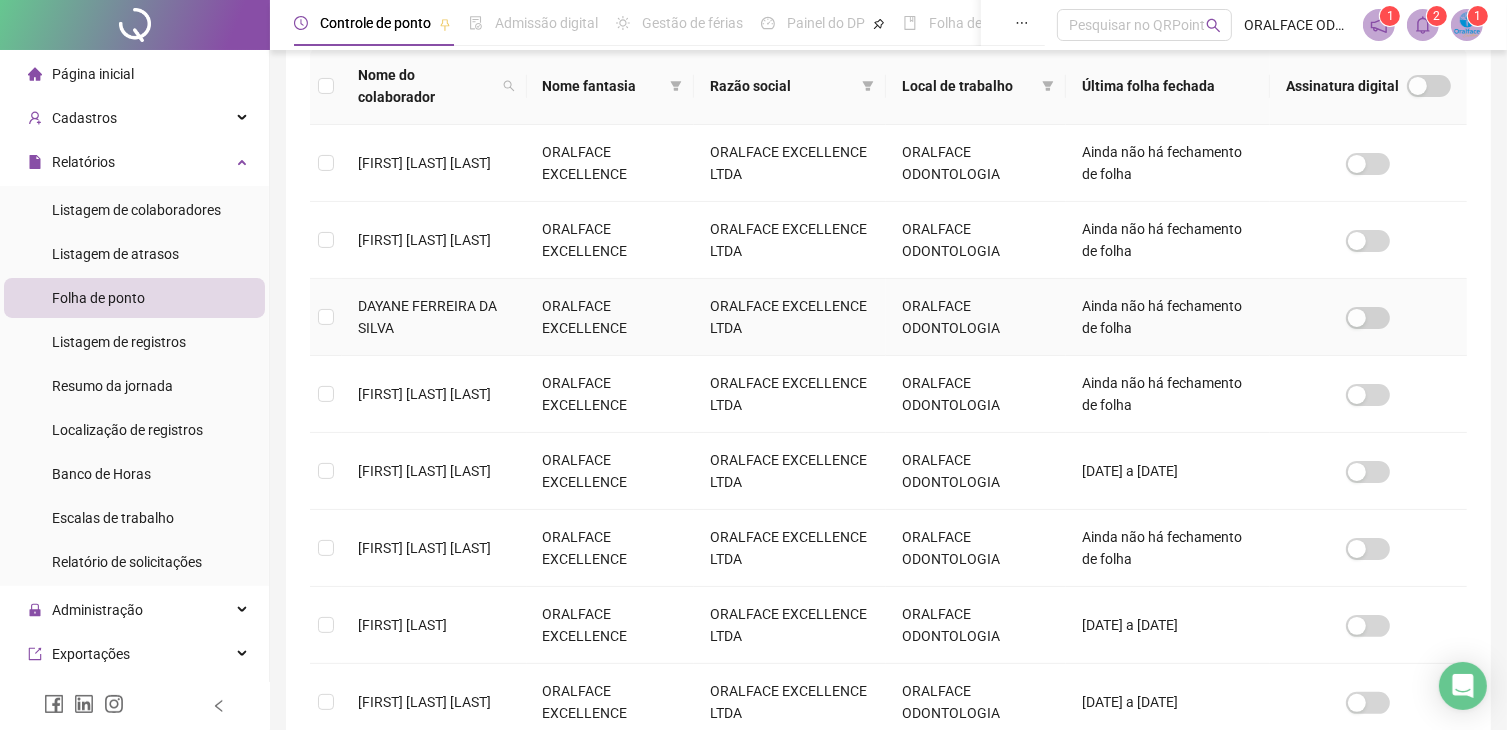 scroll, scrollTop: 400, scrollLeft: 0, axis: vertical 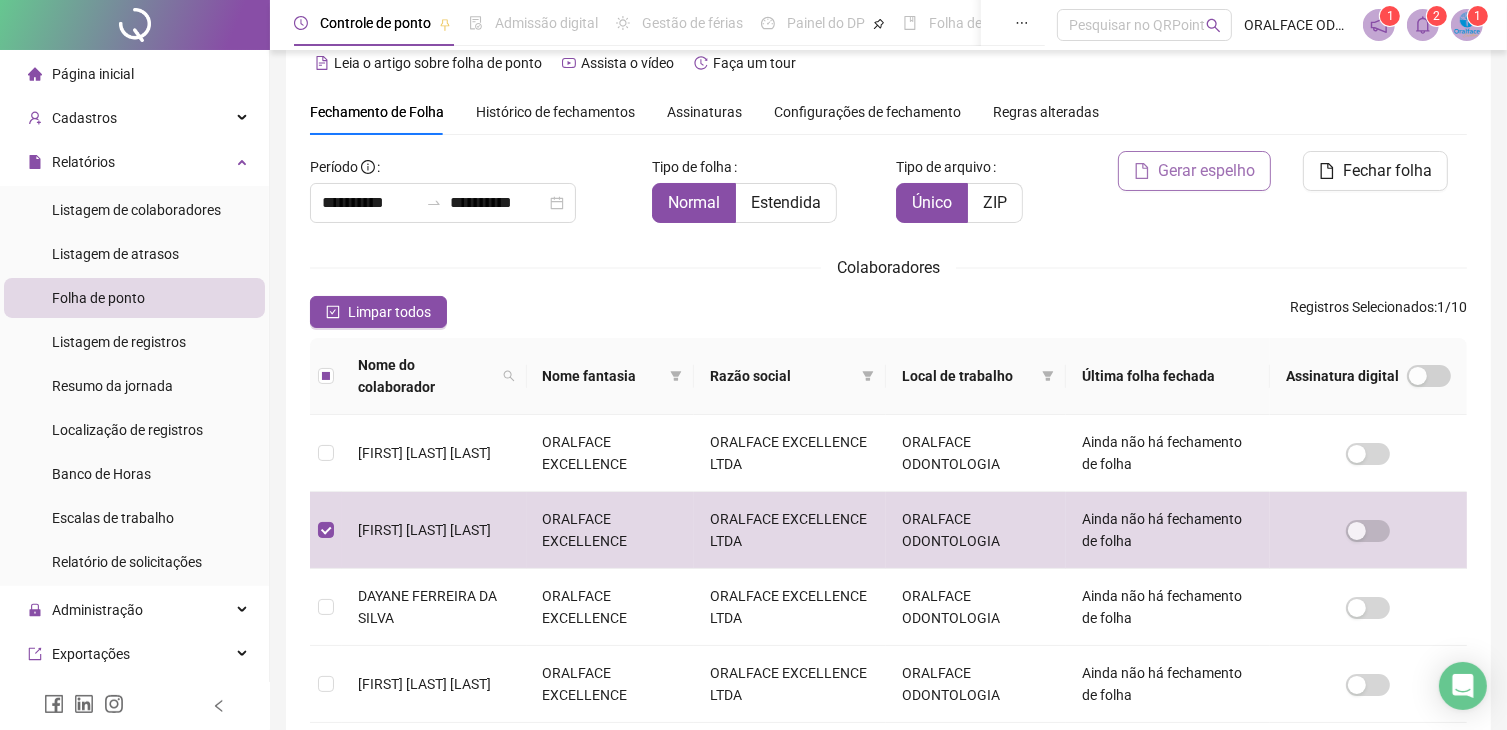click on "Gerar espelho" at bounding box center [1206, 171] 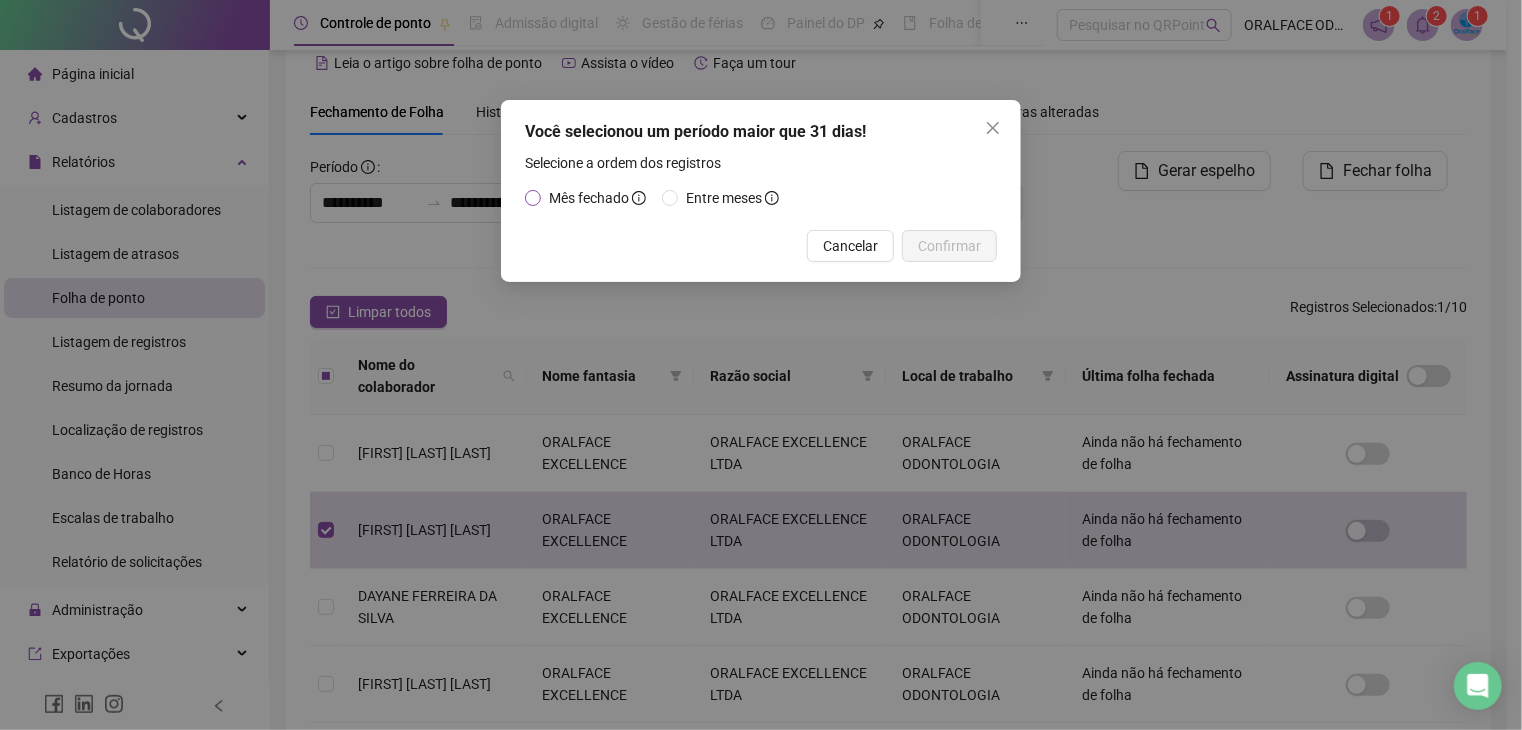click on "Mês fechado" at bounding box center (597, 198) 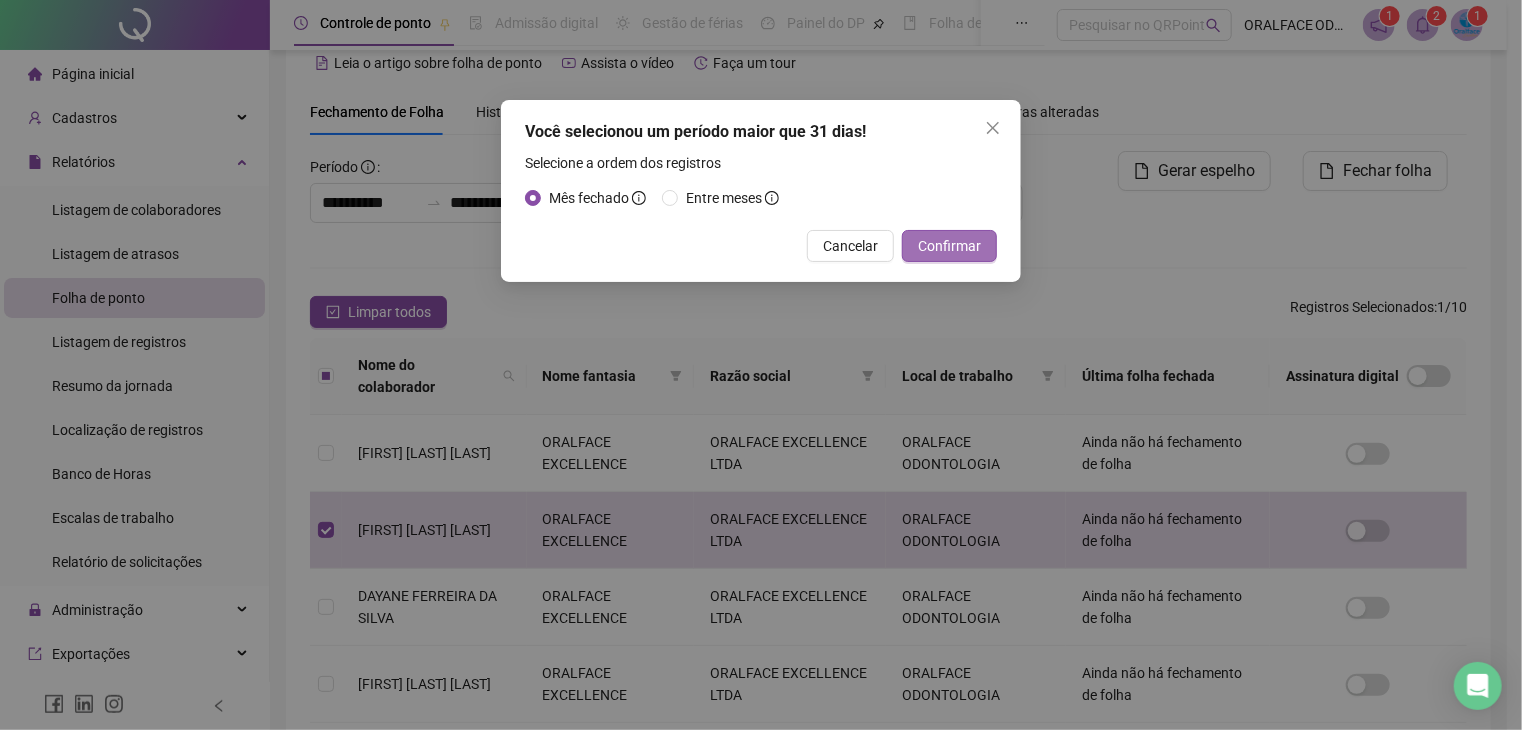 click on "Confirmar" at bounding box center [949, 246] 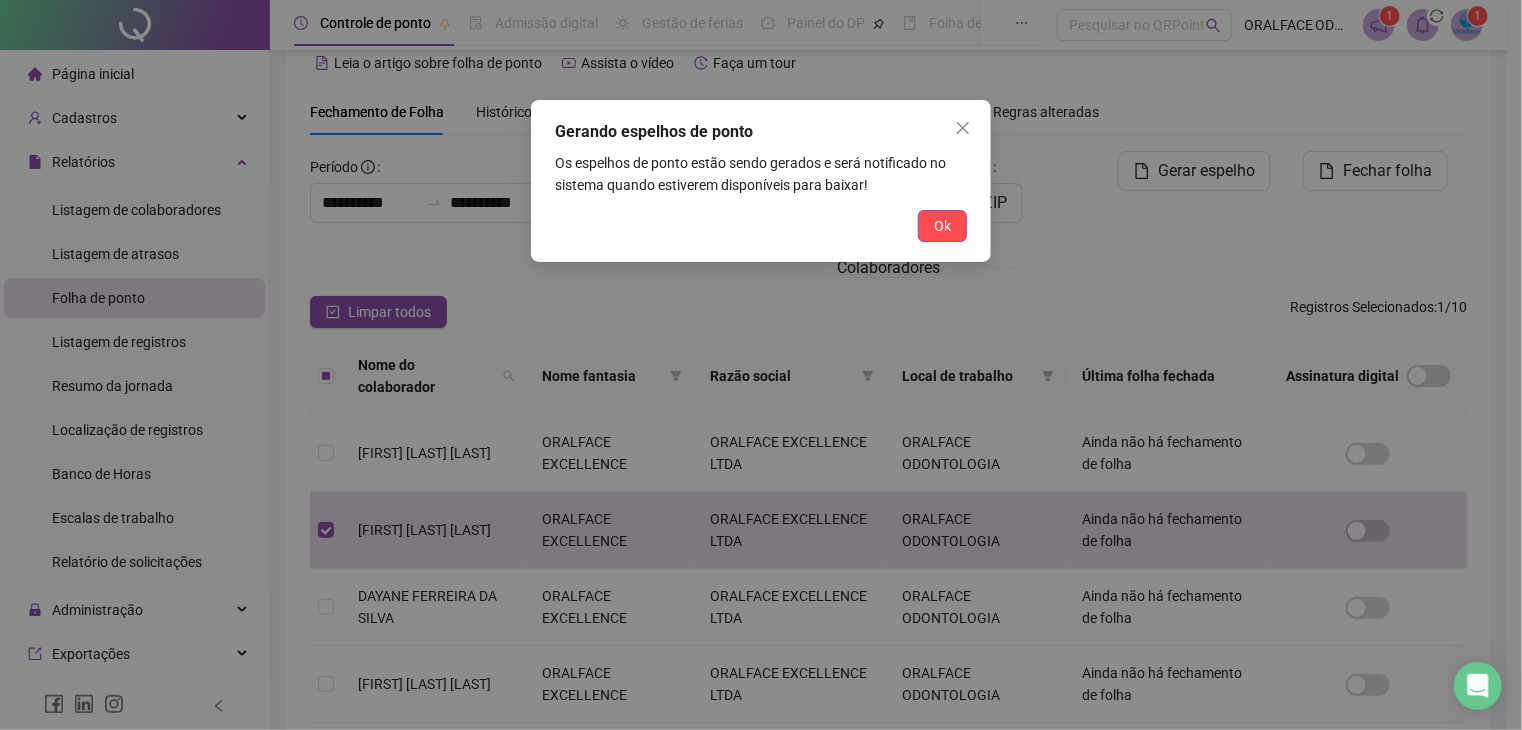 click on "Ok" at bounding box center (761, 226) 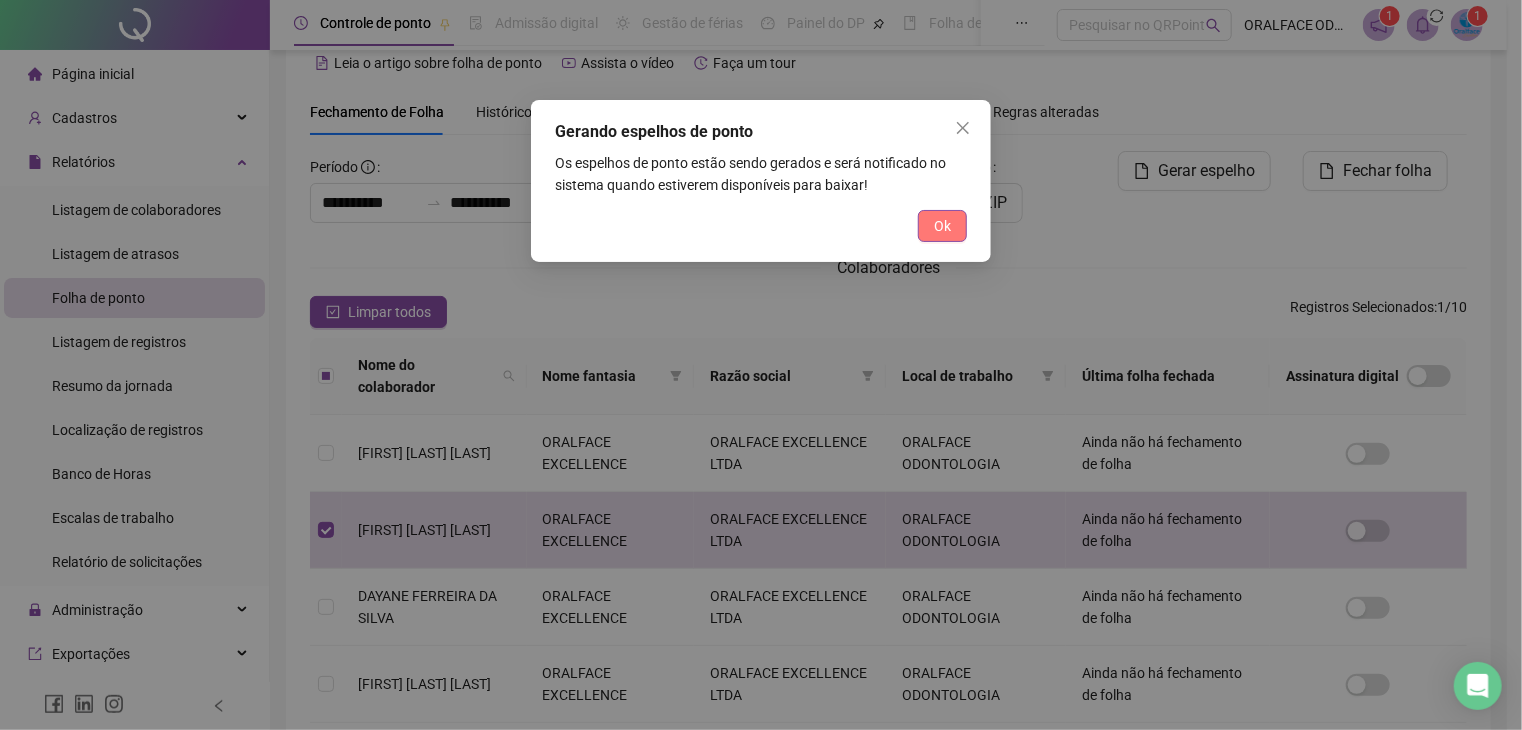 click on "Ok" at bounding box center (942, 226) 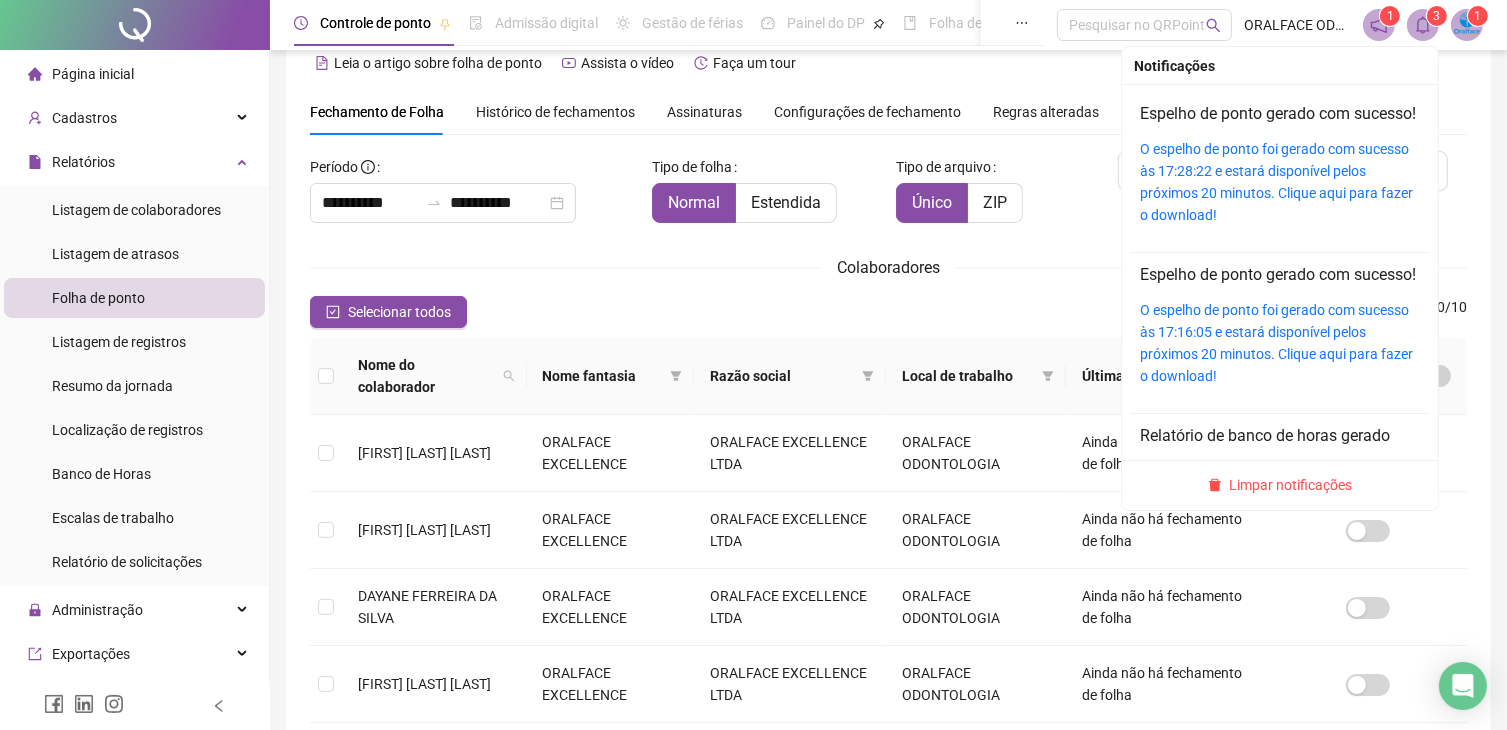 click 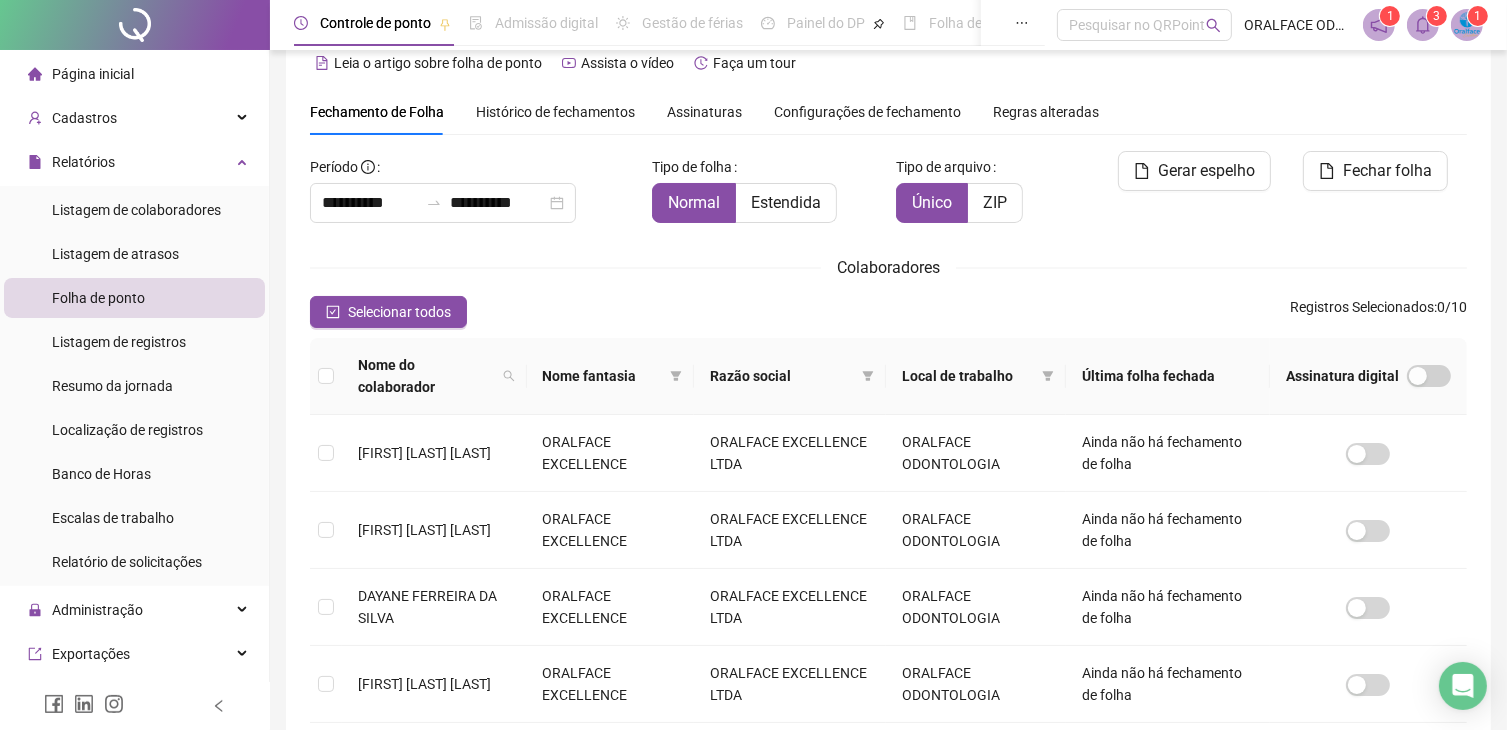 click 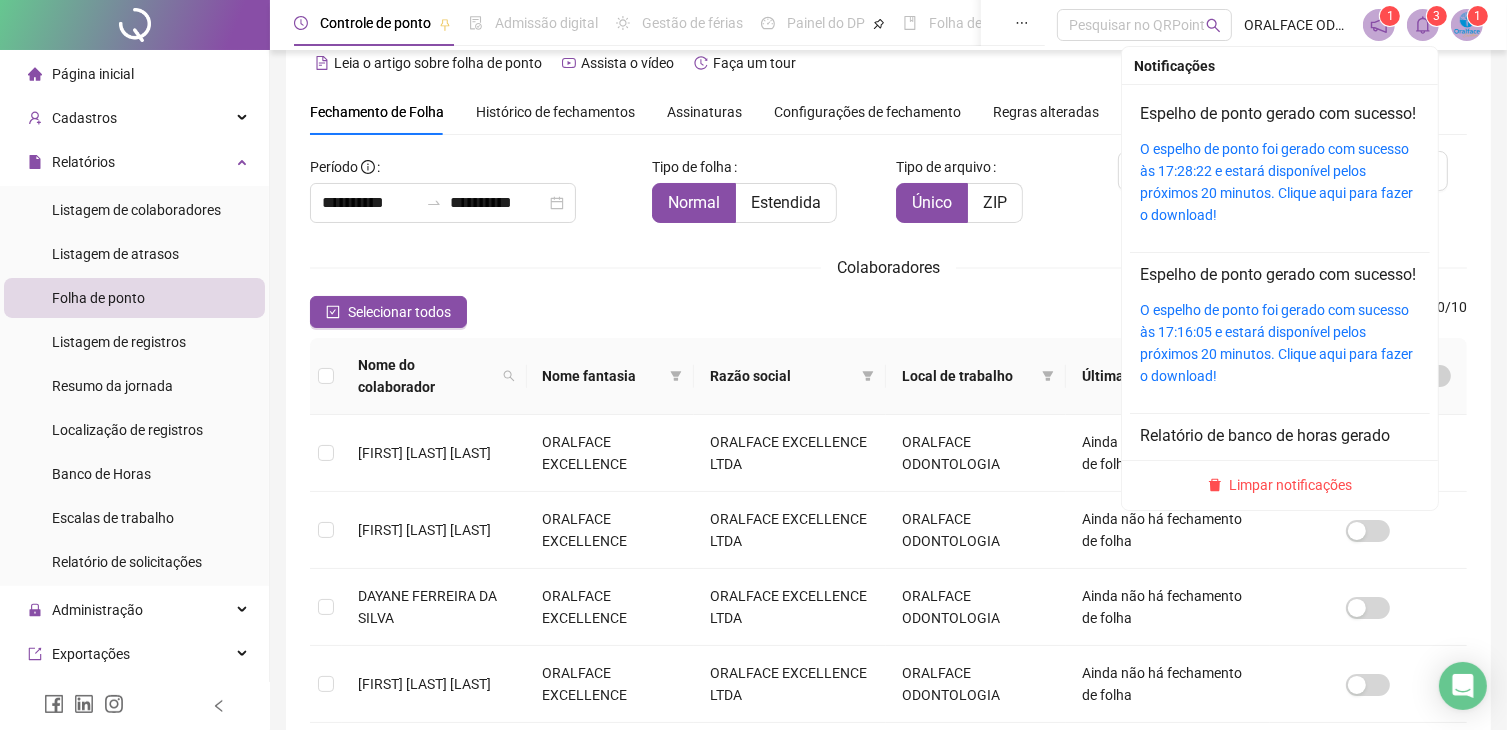 click on "O espelho de ponto foi gerado com sucesso às 17:28:22 e estará disponível pelos próximos 20 minutos.
Clique aqui para fazer o download!" at bounding box center (1280, 182) 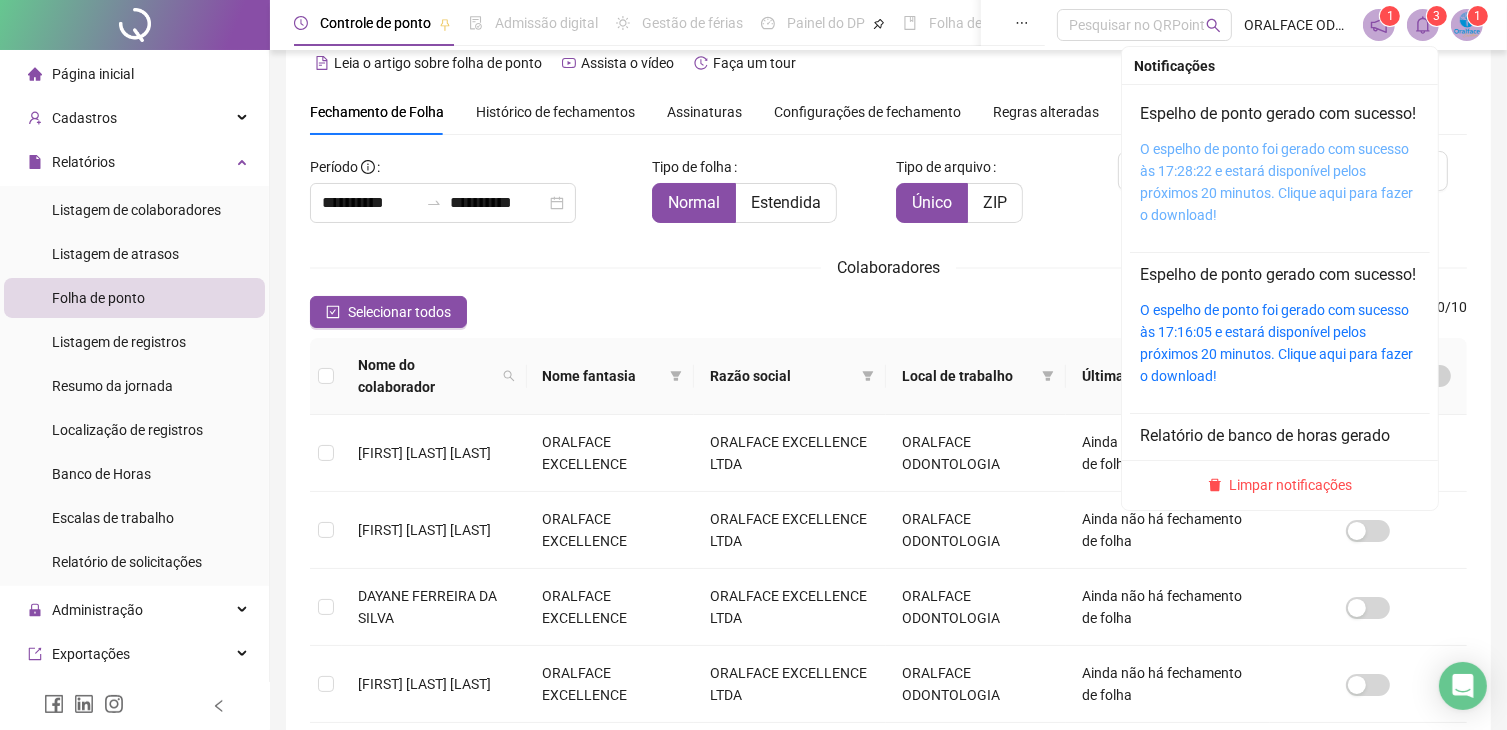 click on "O espelho de ponto foi gerado com sucesso às 17:28:22 e estará disponível pelos próximos 20 minutos.
Clique aqui para fazer o download!" at bounding box center [1276, 182] 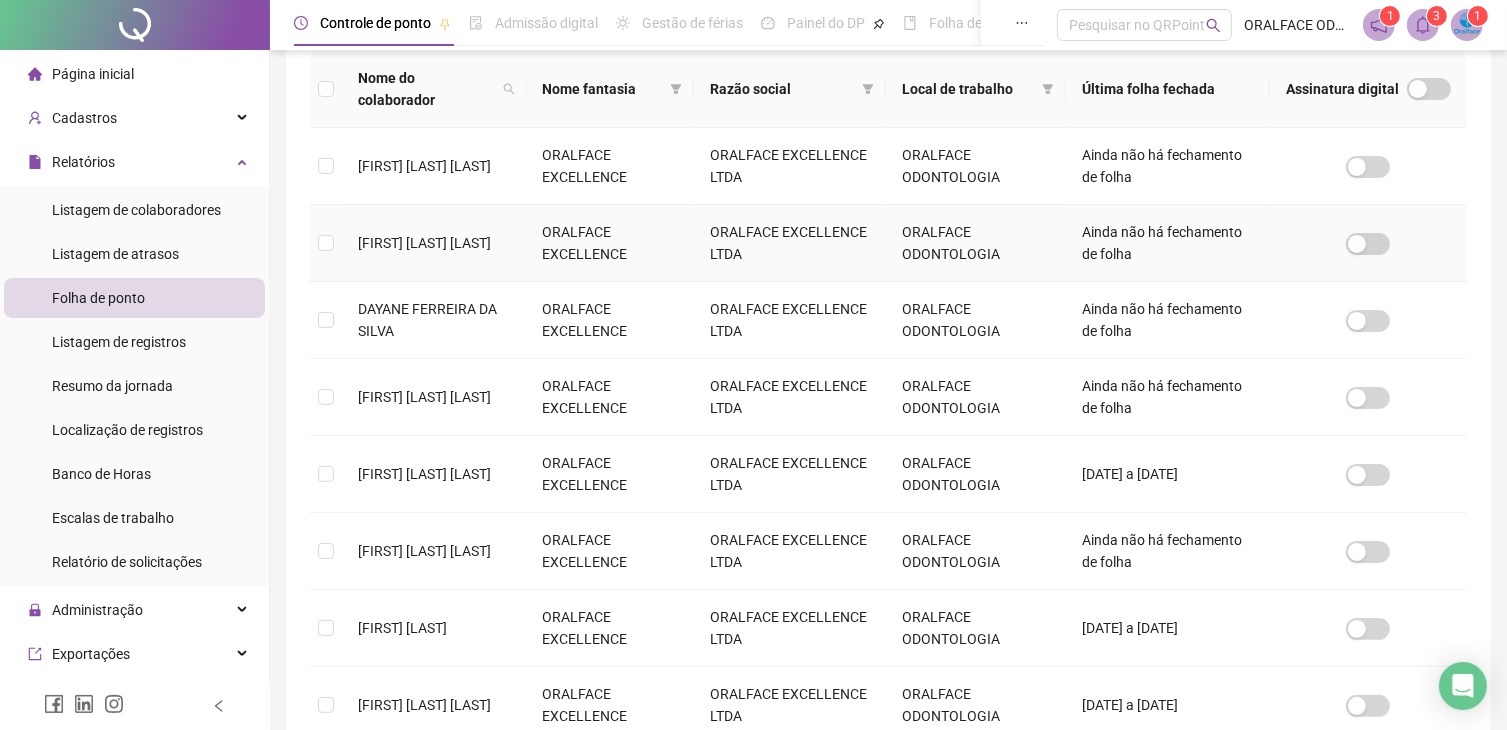 scroll, scrollTop: 333, scrollLeft: 0, axis: vertical 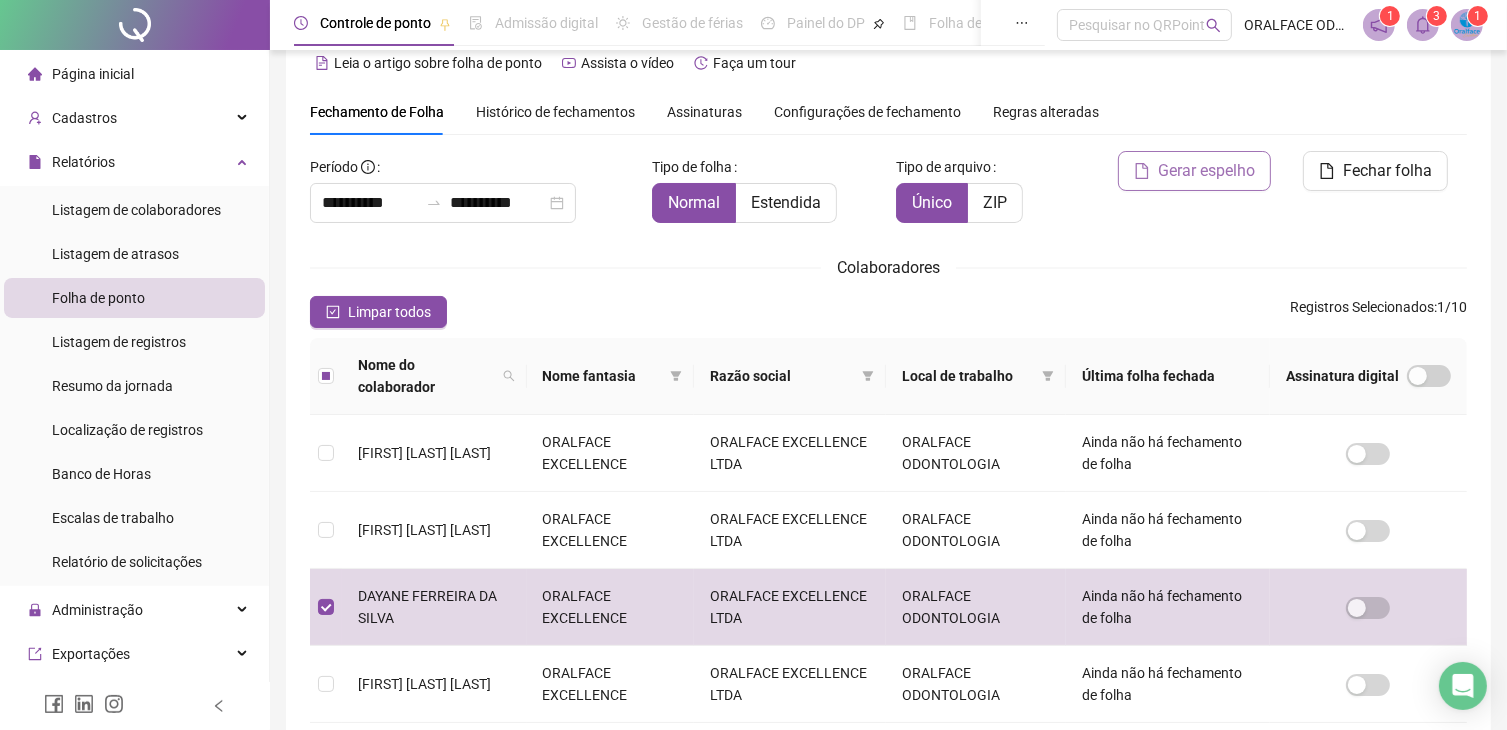 click on "Gerar espelho" at bounding box center [1206, 171] 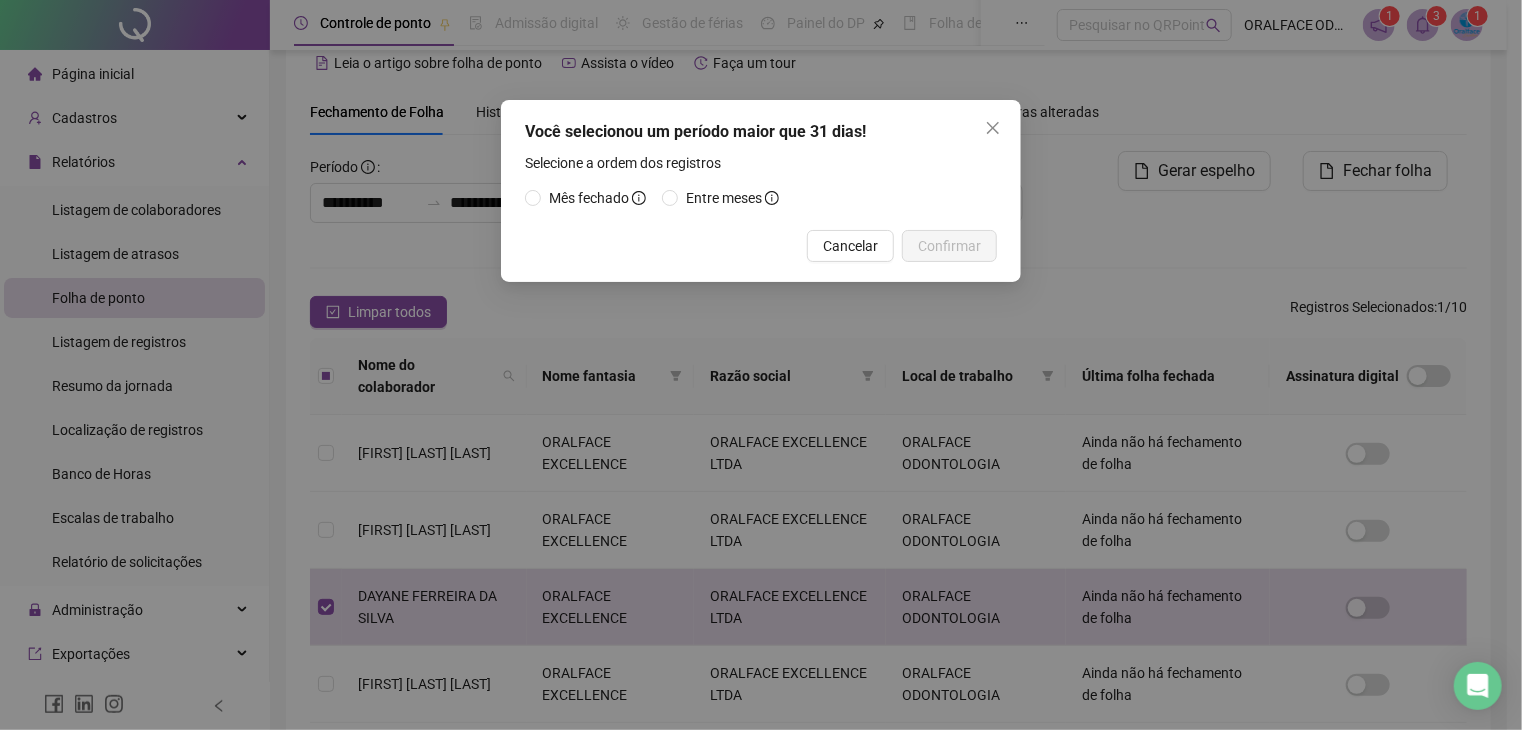 click on "Mês fechado" at bounding box center [589, 198] 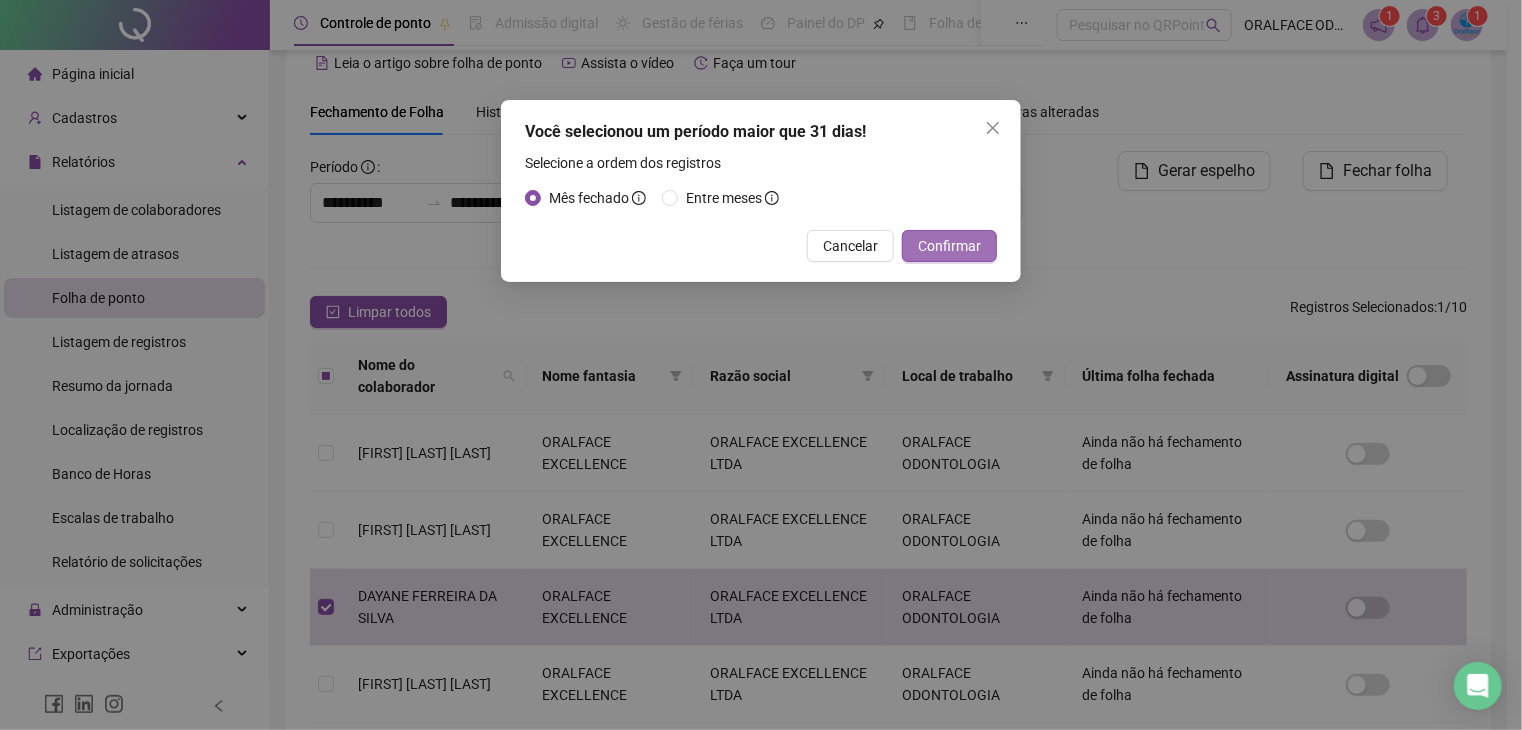 click on "Confirmar" at bounding box center [949, 246] 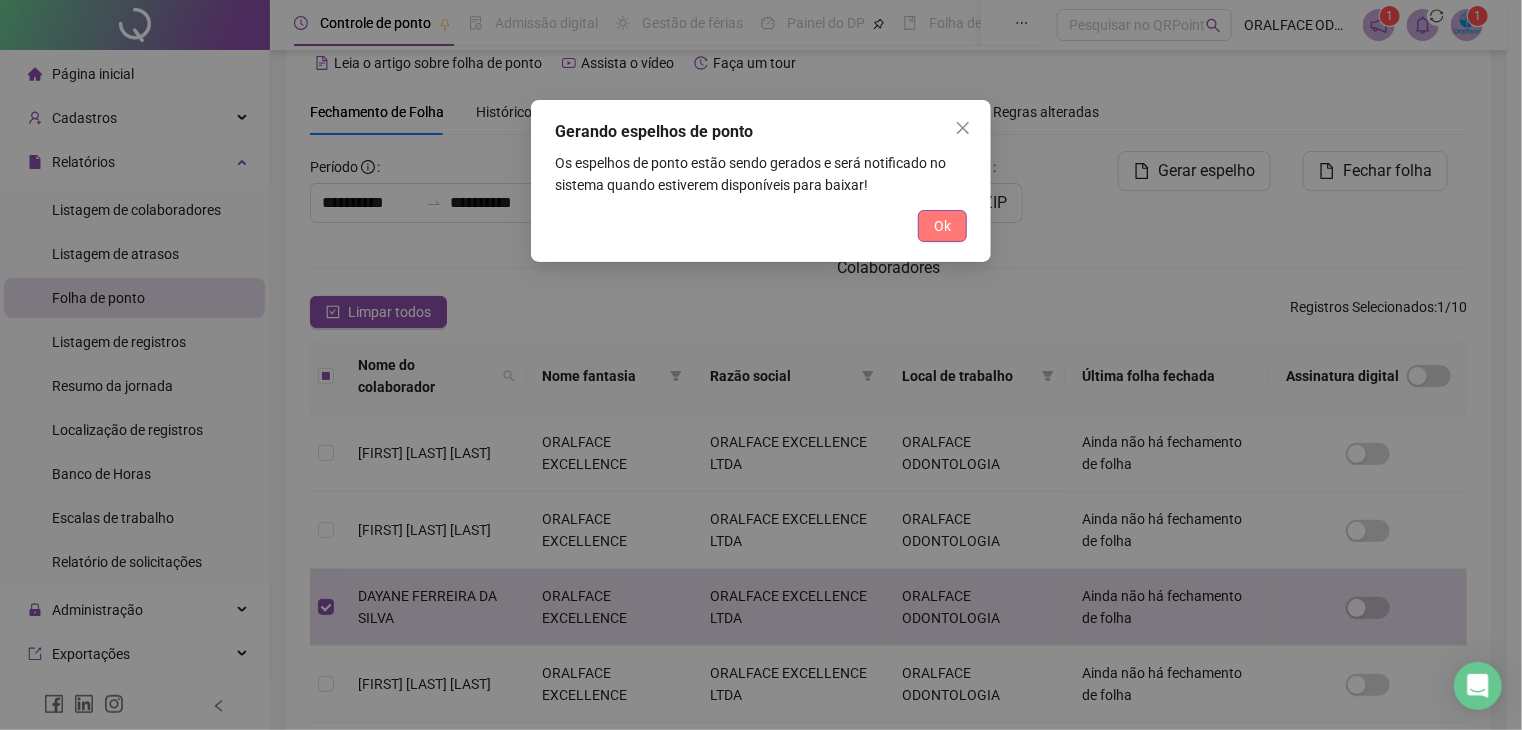 click on "Ok" at bounding box center (942, 226) 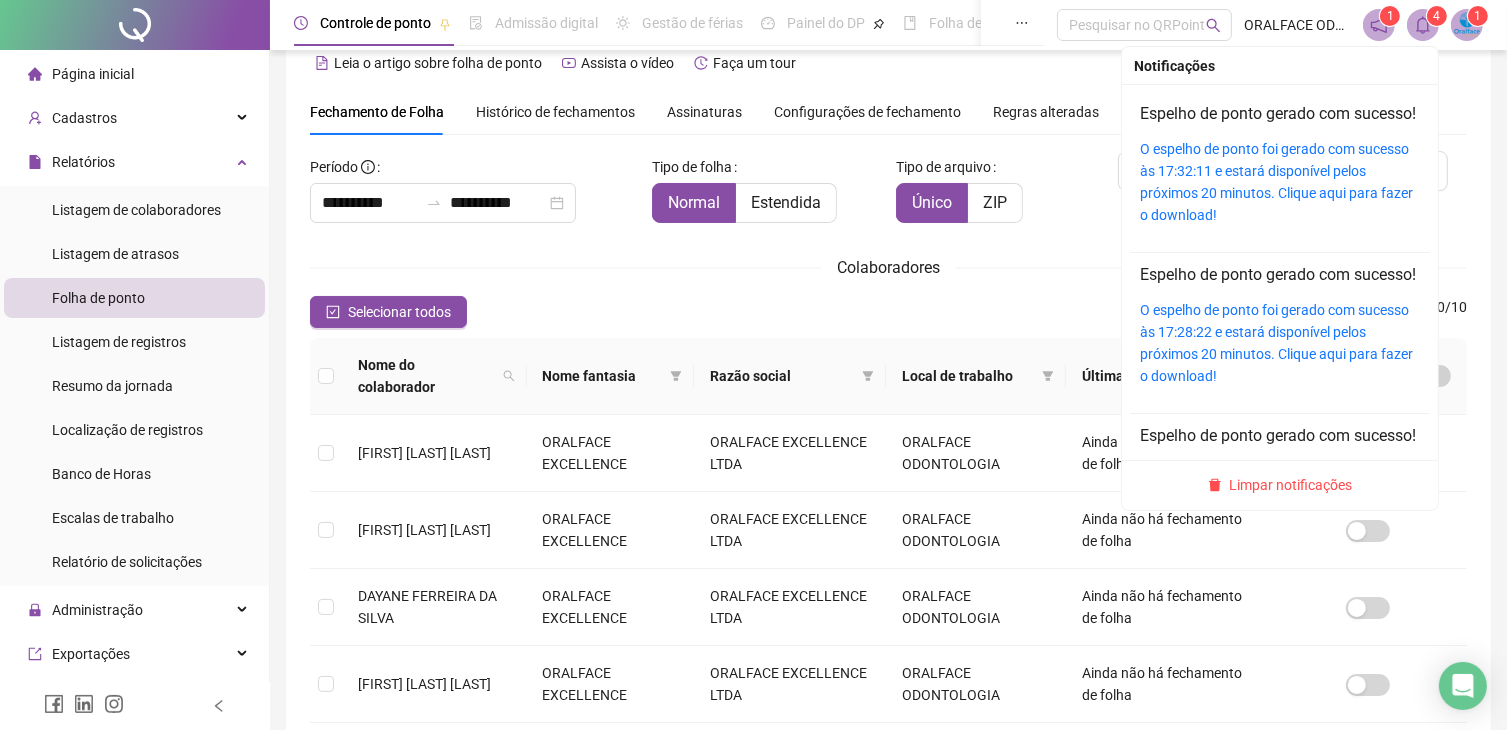 click 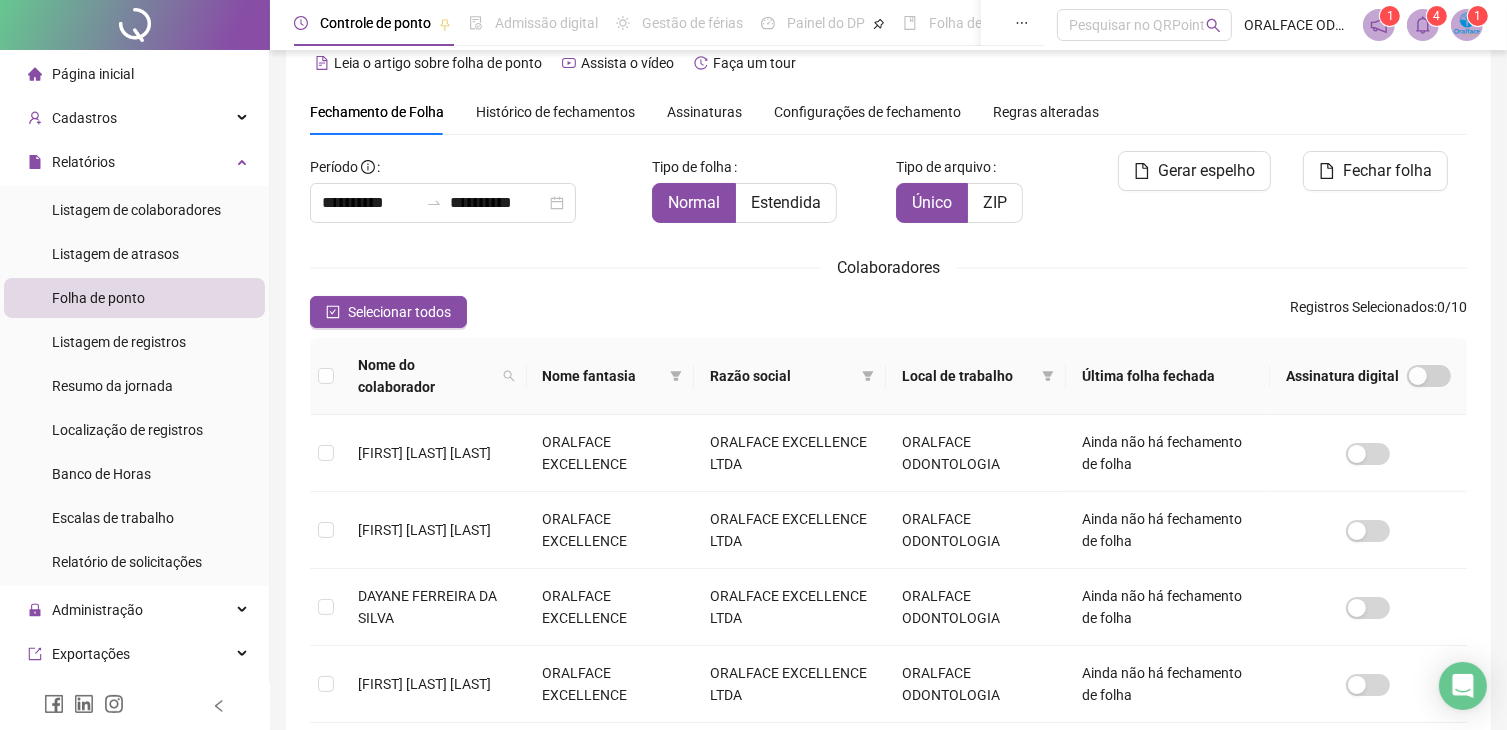 click 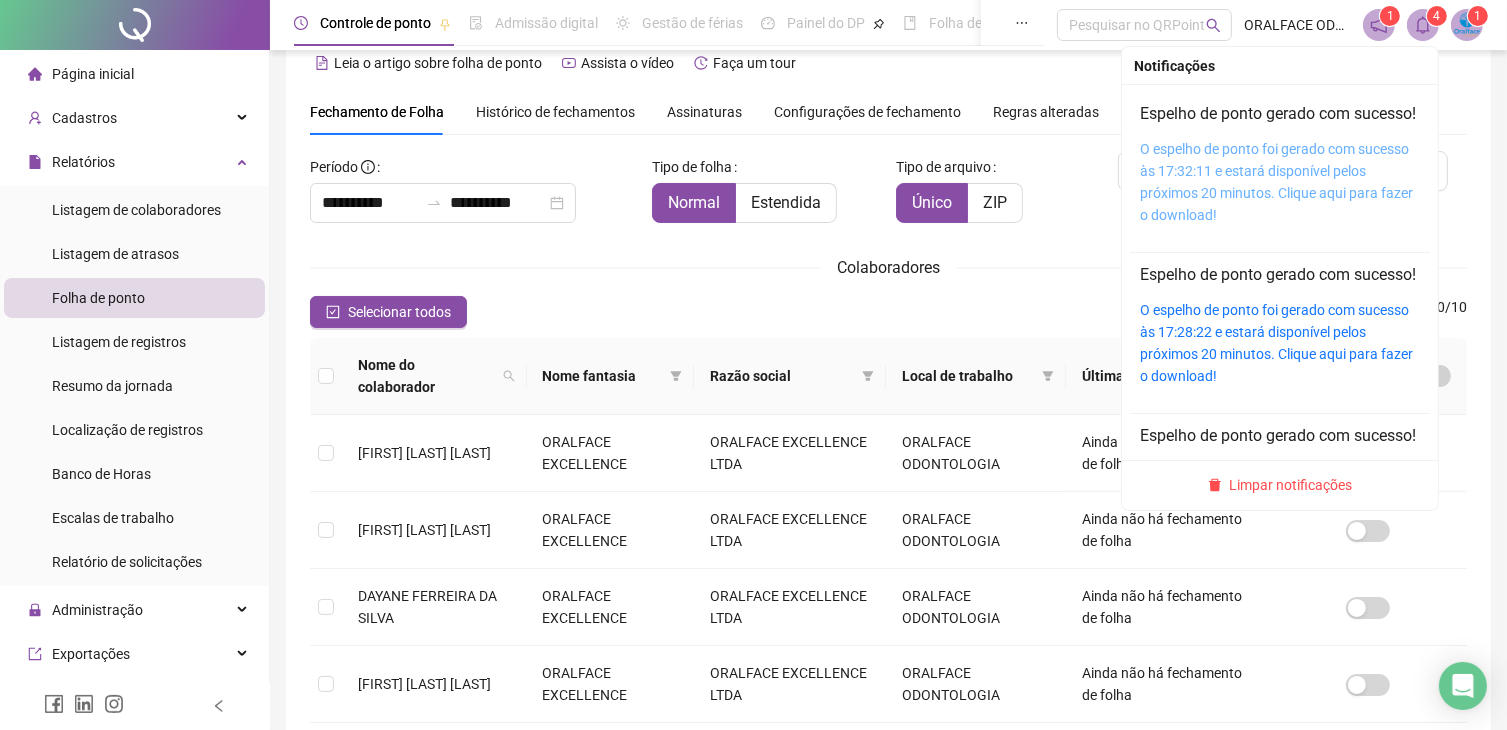 click on "O espelho de ponto foi gerado com sucesso às 17:32:11 e estará disponível pelos próximos 20 minutos.
Clique aqui para fazer o download!" at bounding box center [1276, 182] 